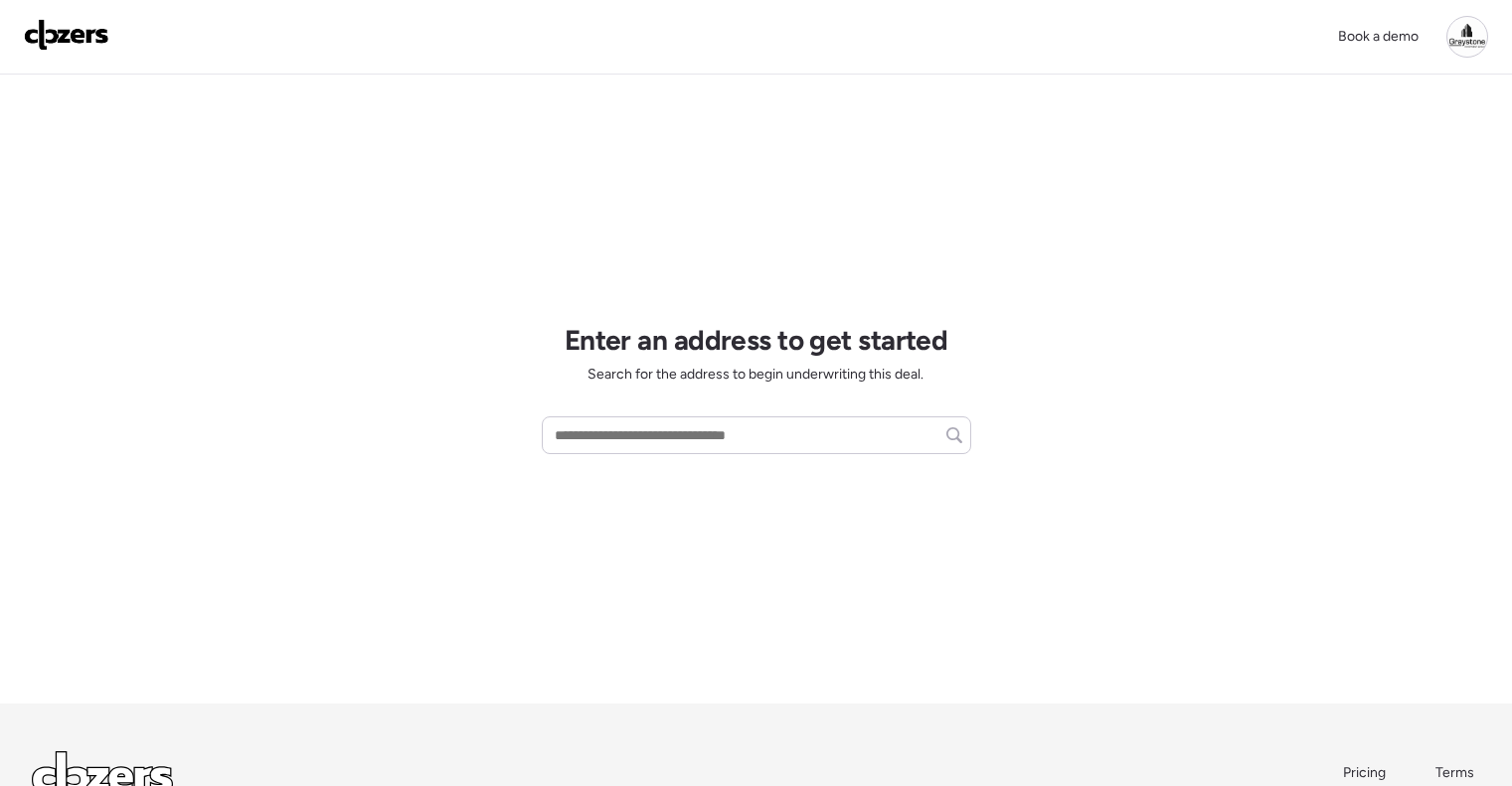 scroll, scrollTop: 0, scrollLeft: 0, axis: both 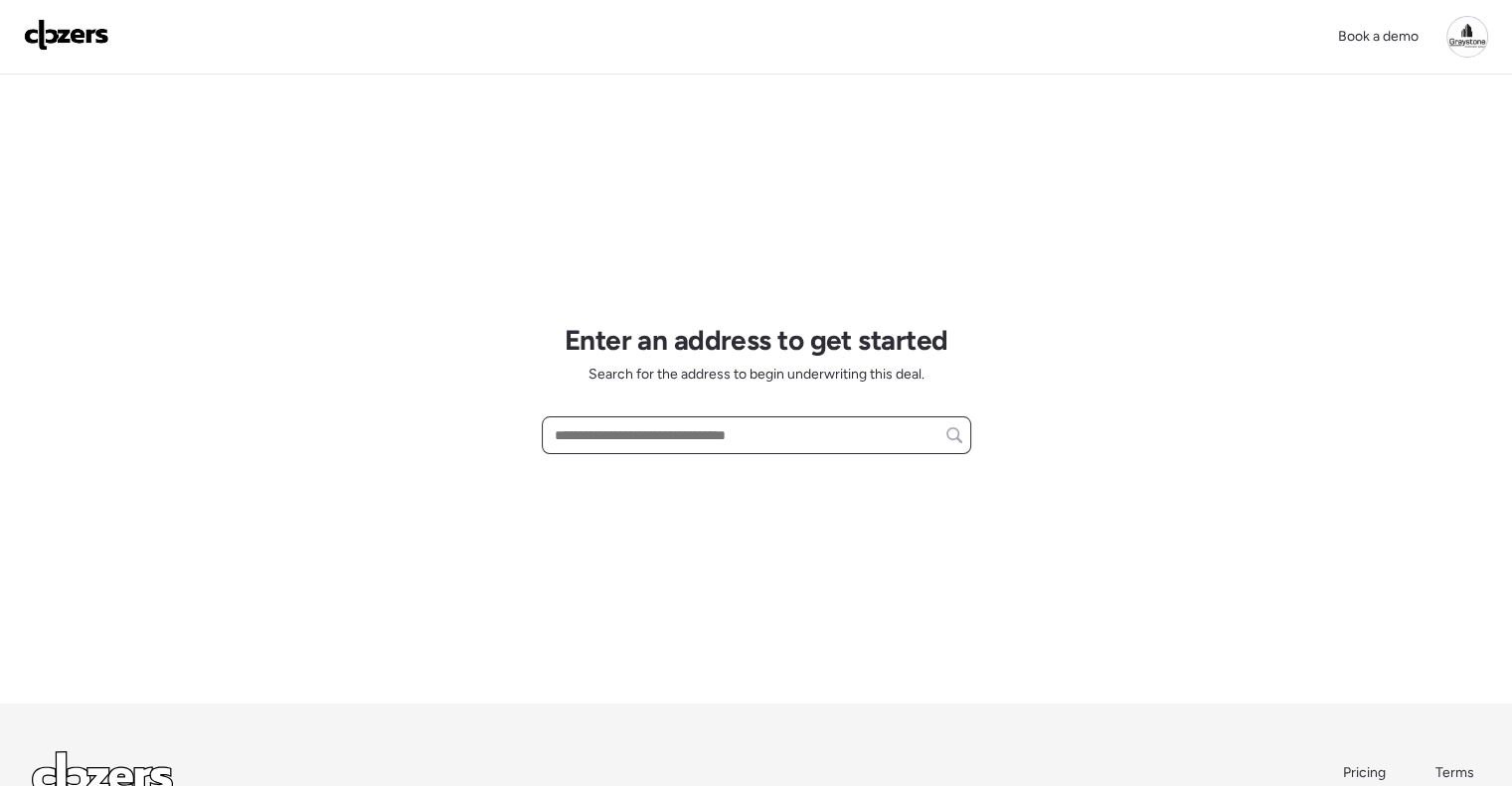 click at bounding box center [756, 435] 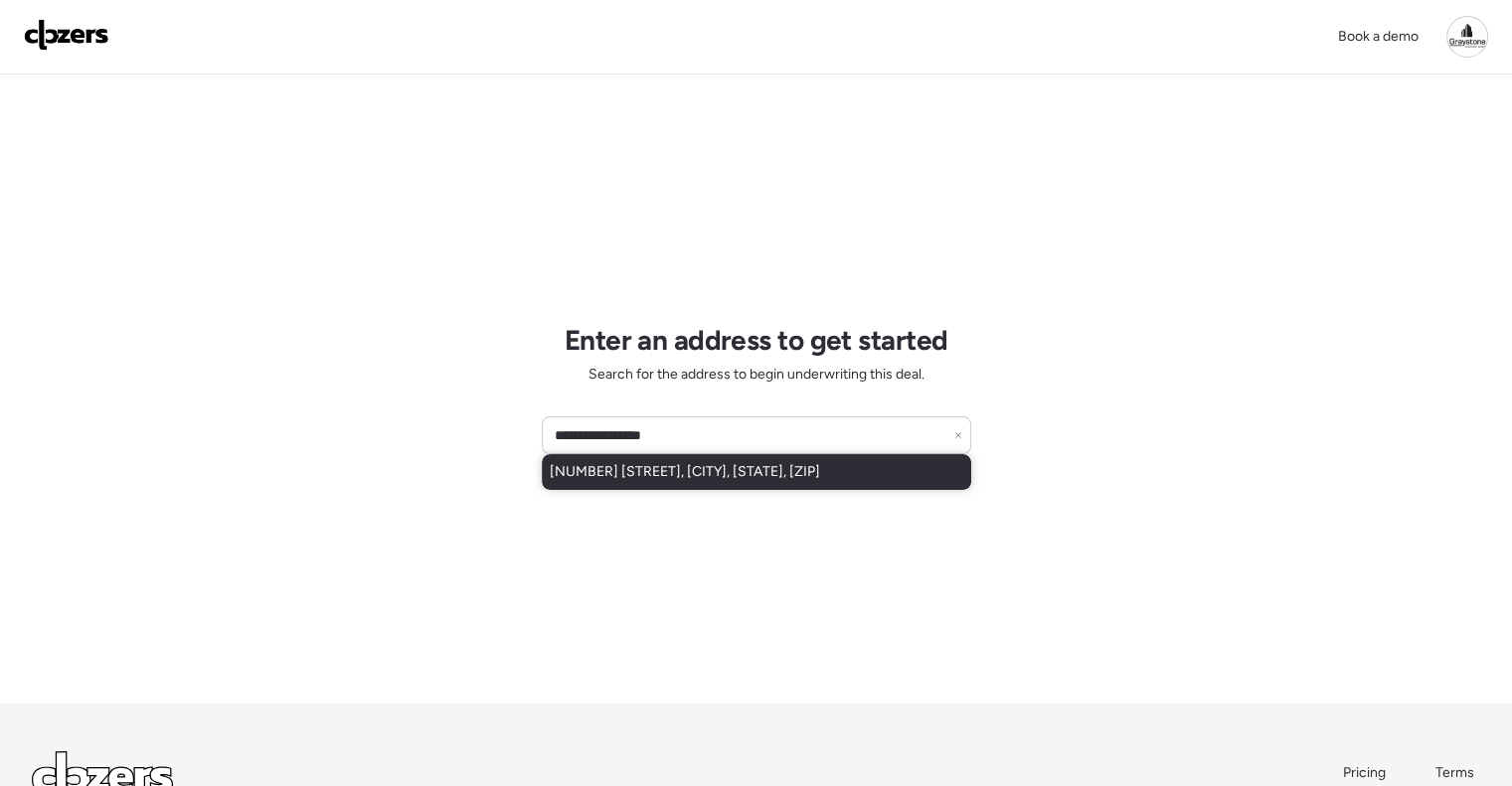 click on "2046 Winding Oaks Dr, Palm Harbor, FL, 34683" at bounding box center (685, 472) 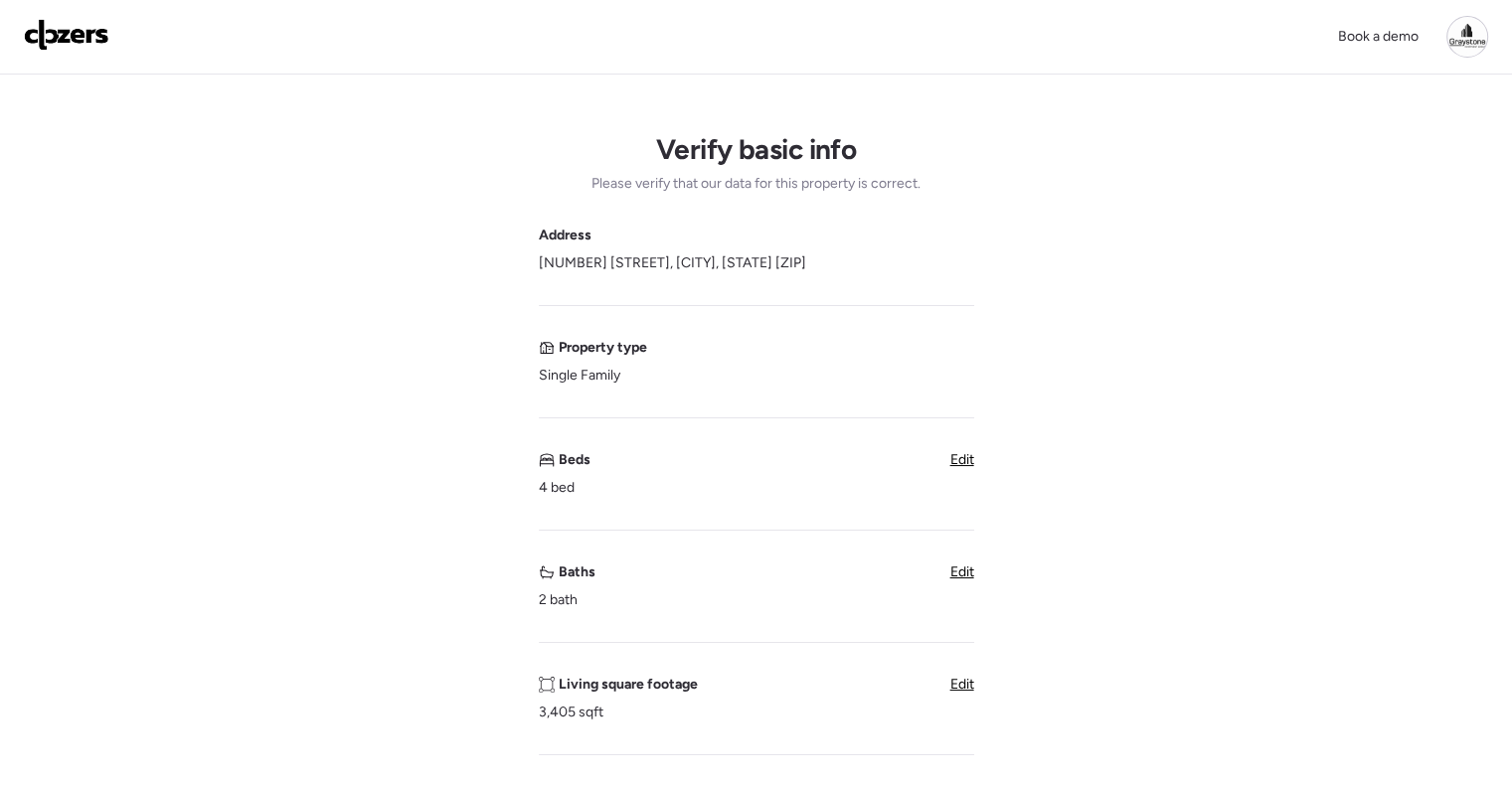 click on "Edit" at bounding box center [962, 571] 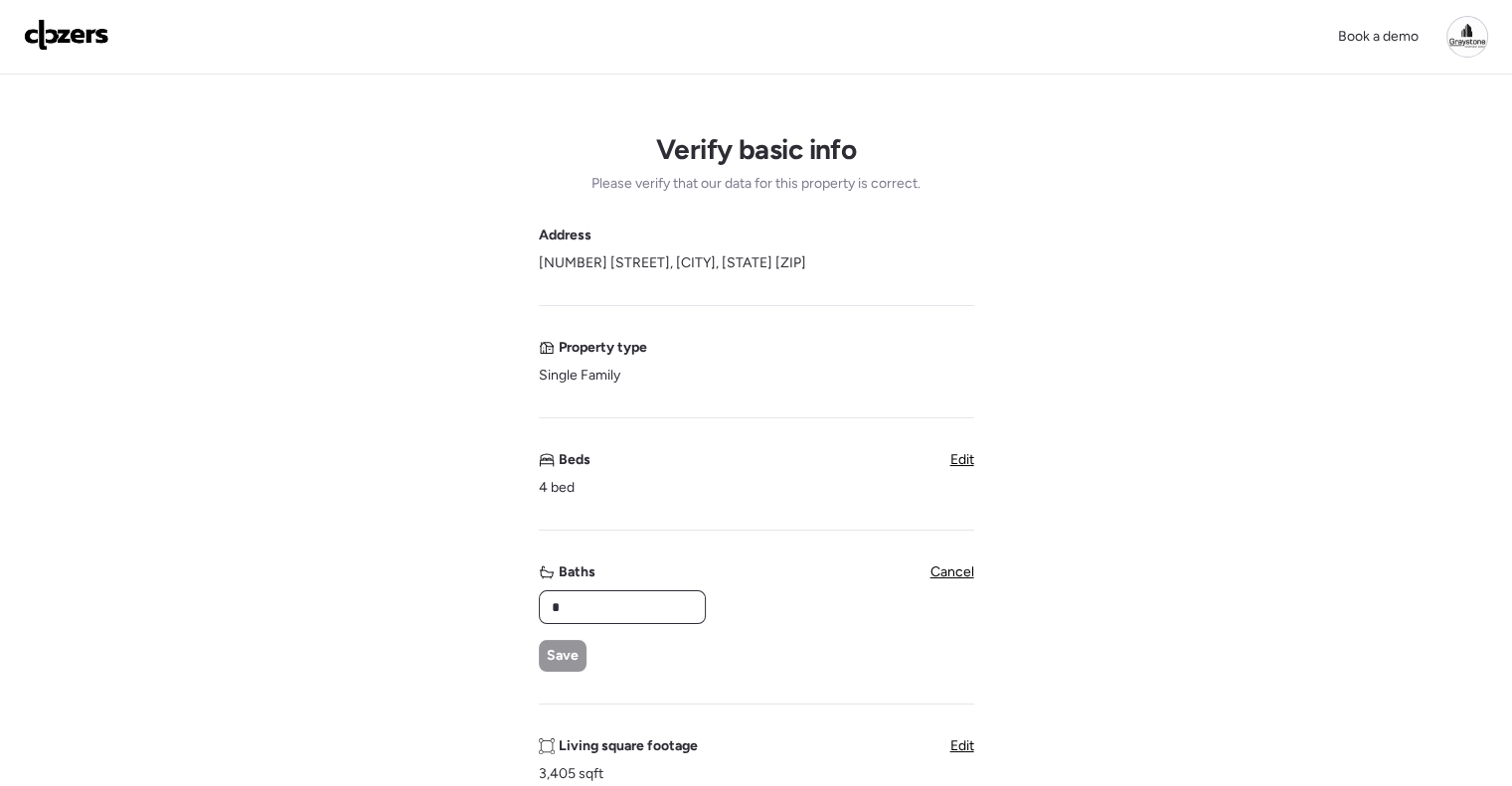drag, startPoint x: 628, startPoint y: 604, endPoint x: 493, endPoint y: 604, distance: 135 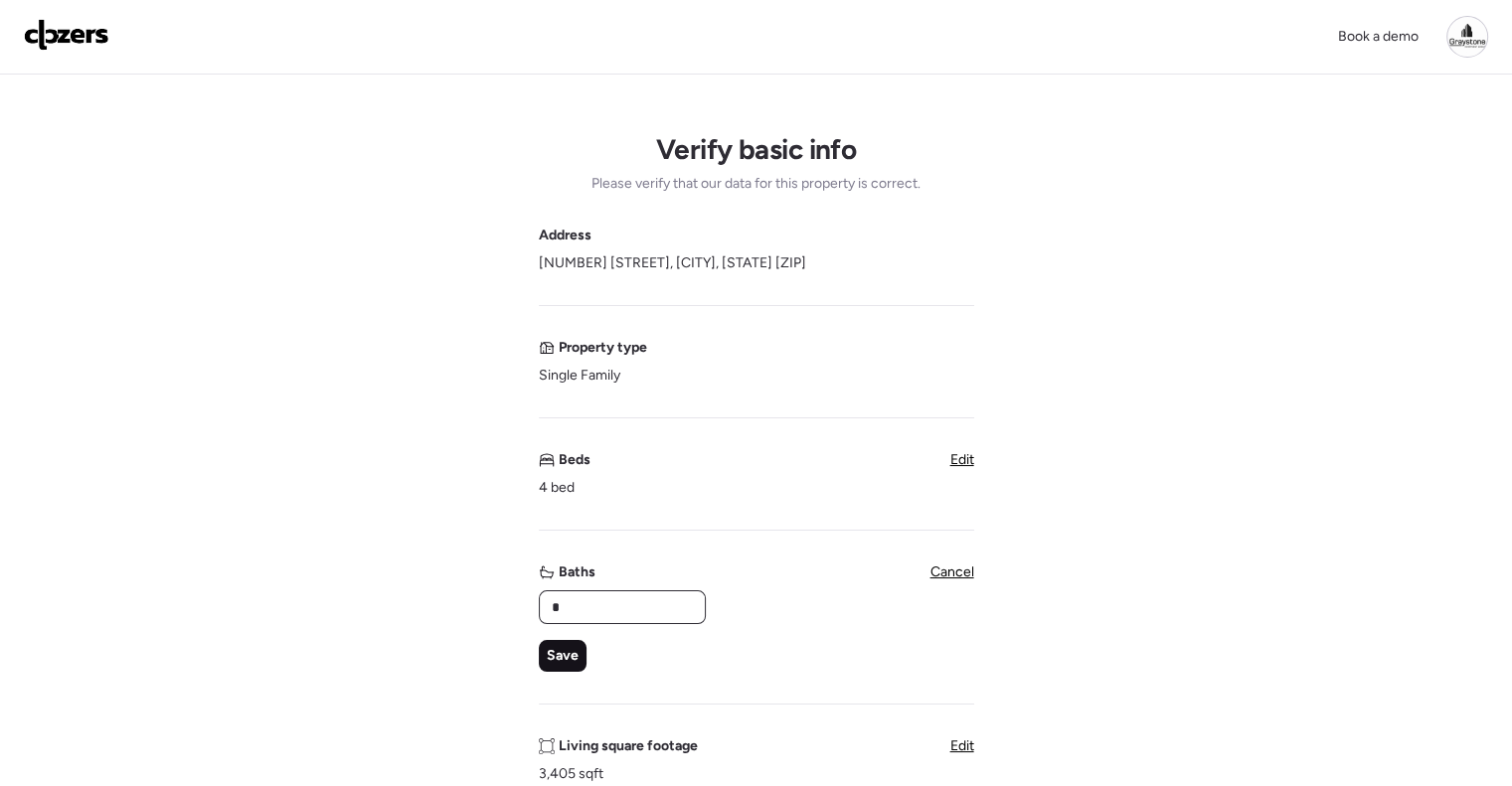 type on "*" 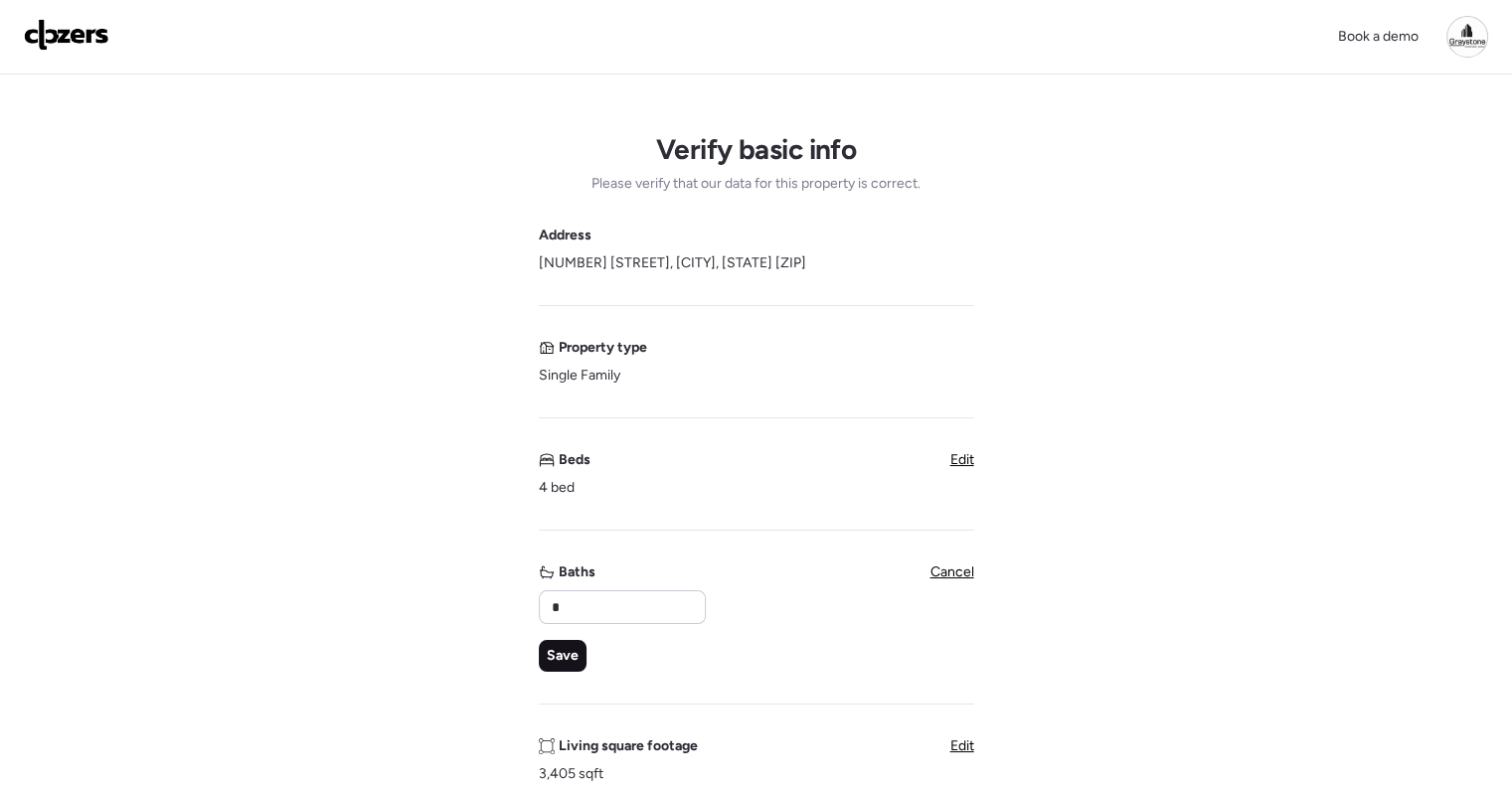 click on "Save" at bounding box center [563, 656] 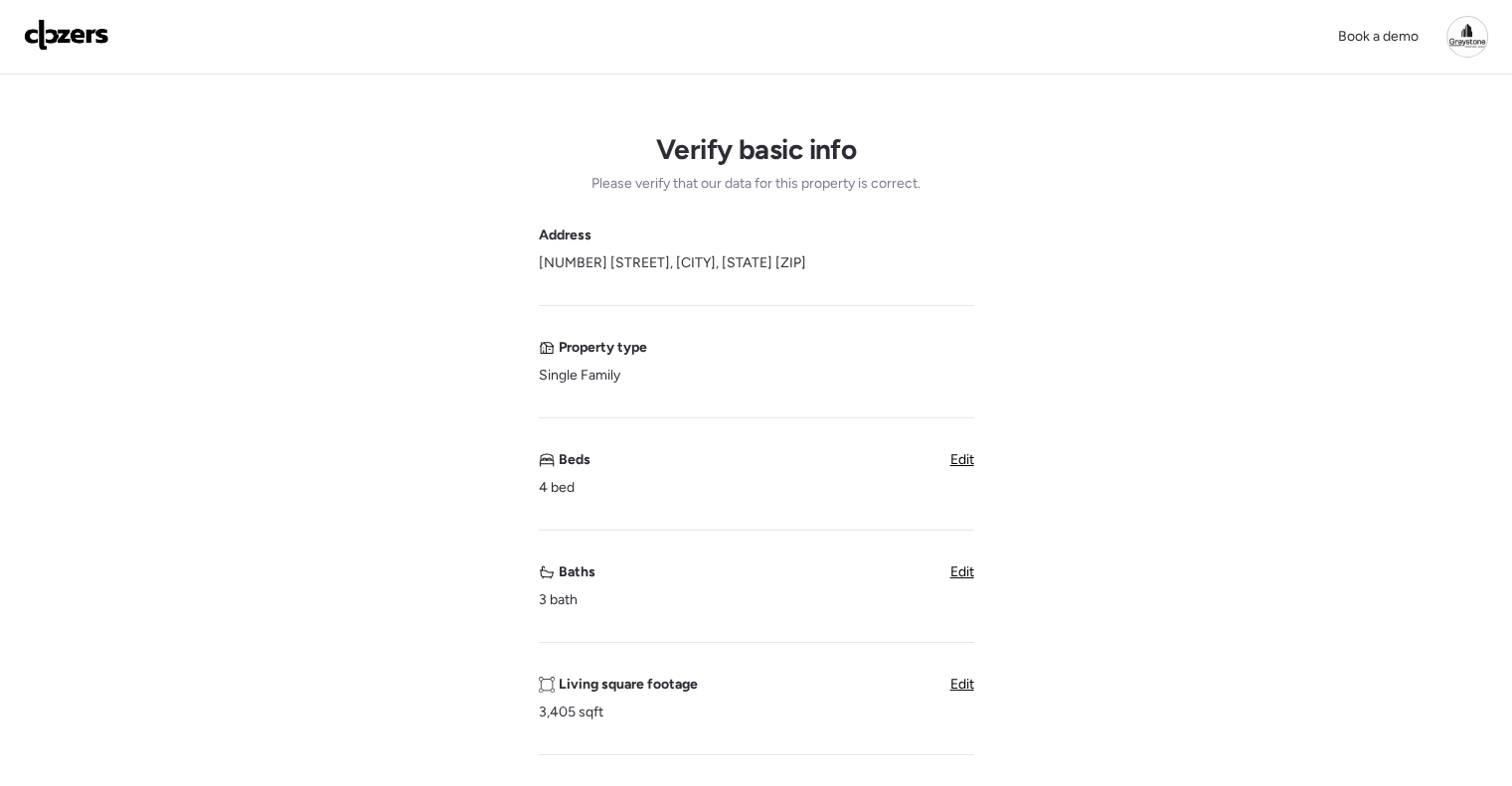 click on "Edit" at bounding box center (962, 684) 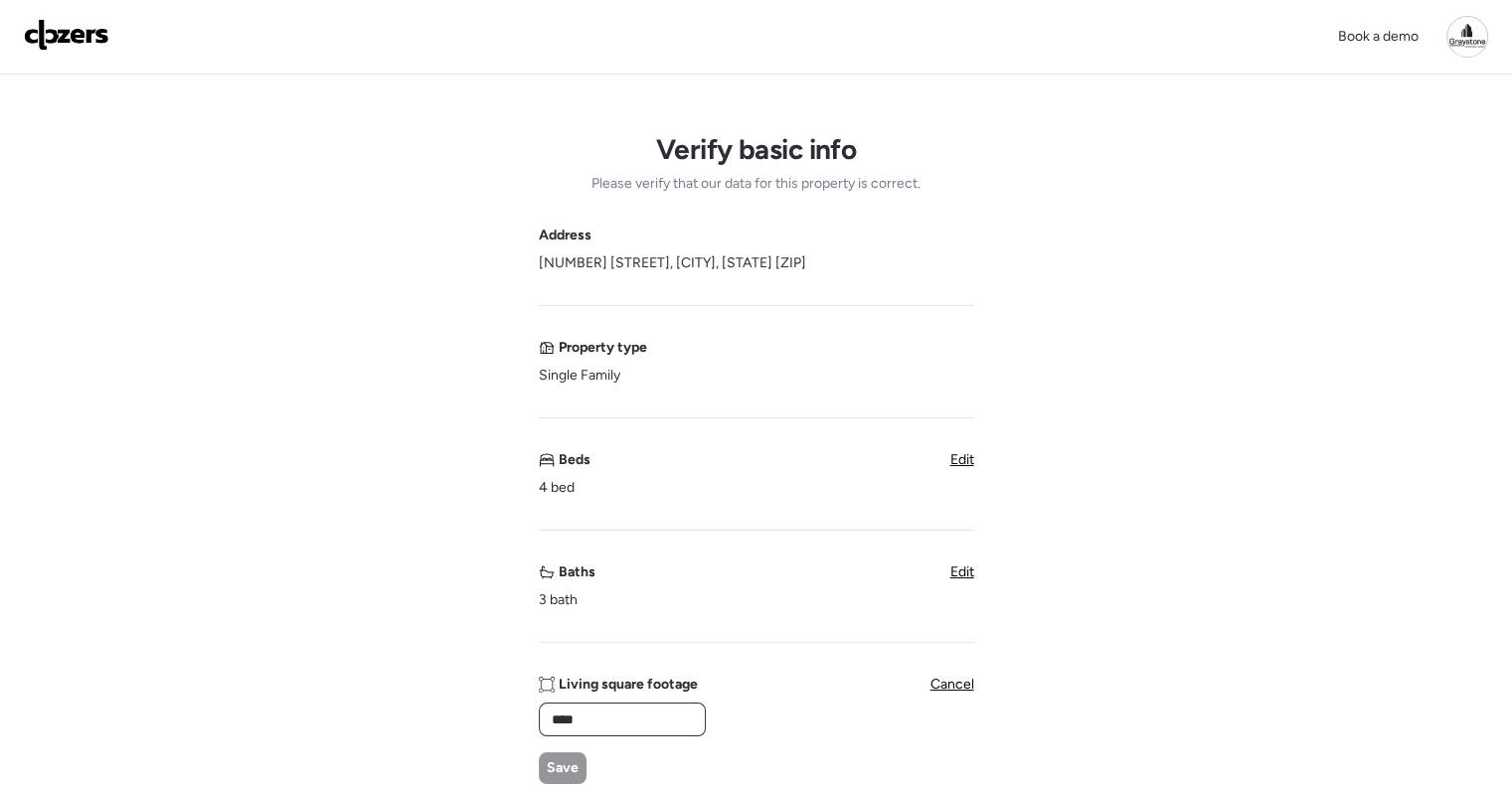 drag, startPoint x: 514, startPoint y: 718, endPoint x: 485, endPoint y: 718, distance: 29 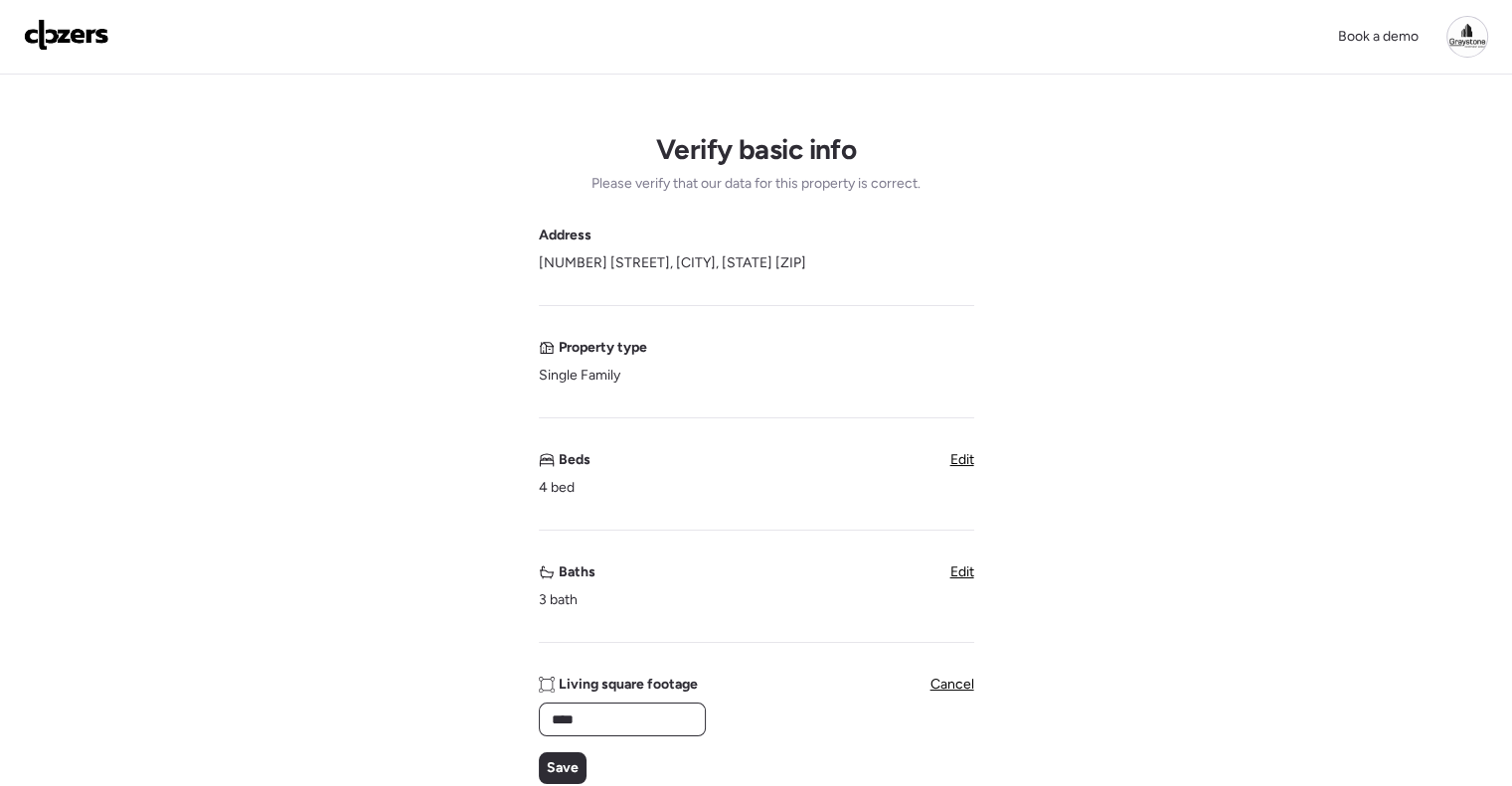 type on "****" 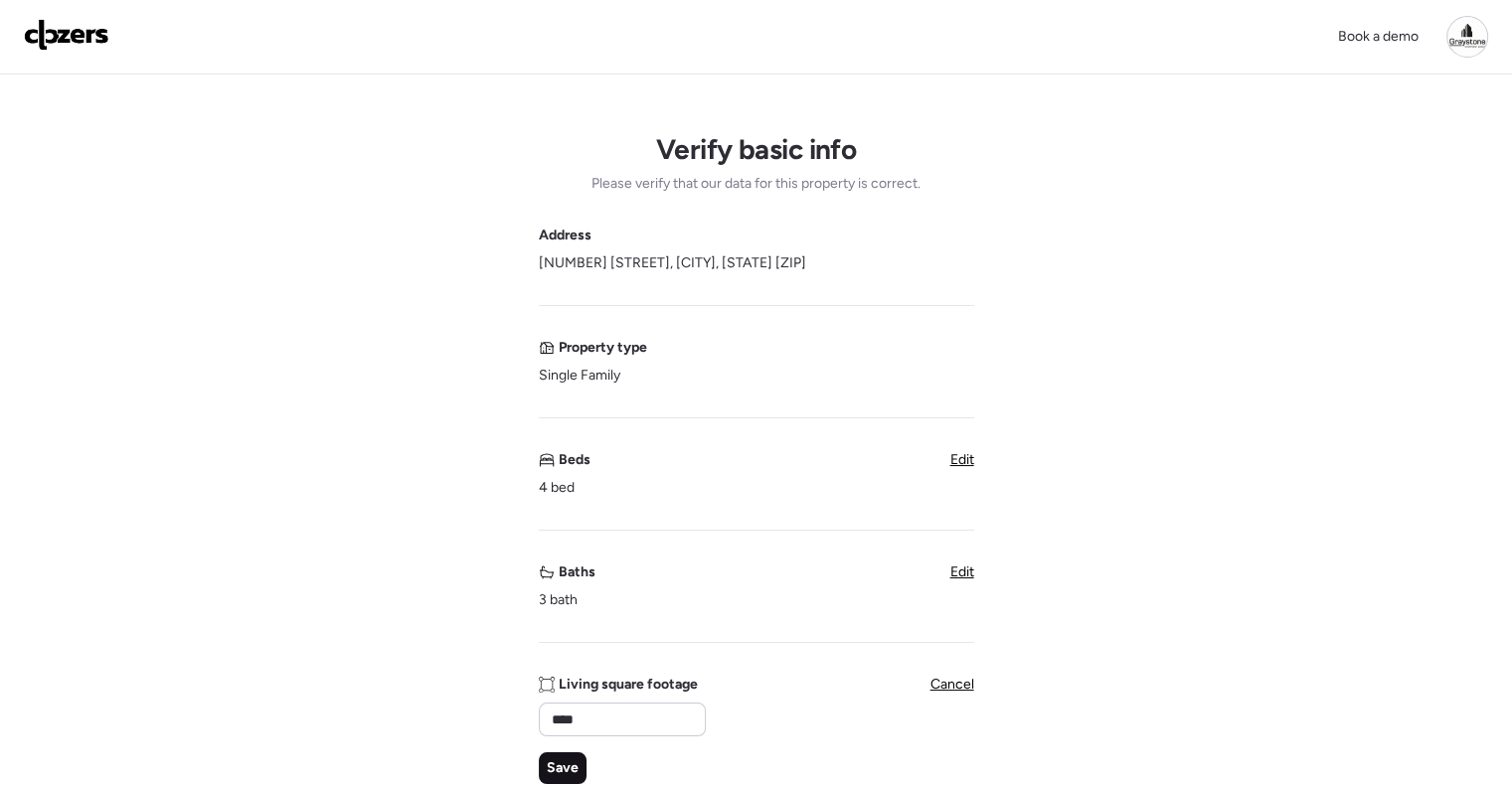 click on "Save" at bounding box center [563, 768] 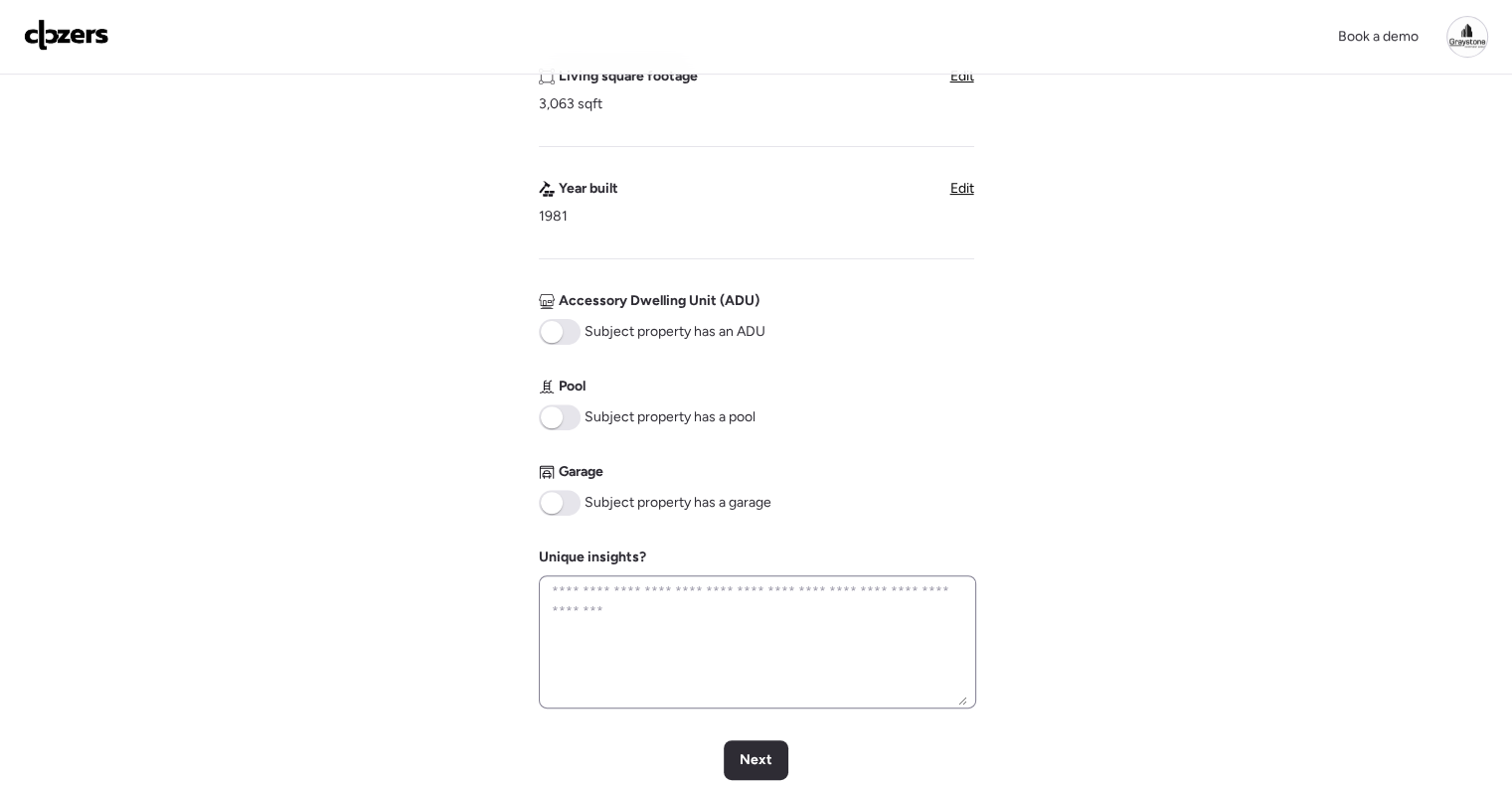 scroll, scrollTop: 696, scrollLeft: 0, axis: vertical 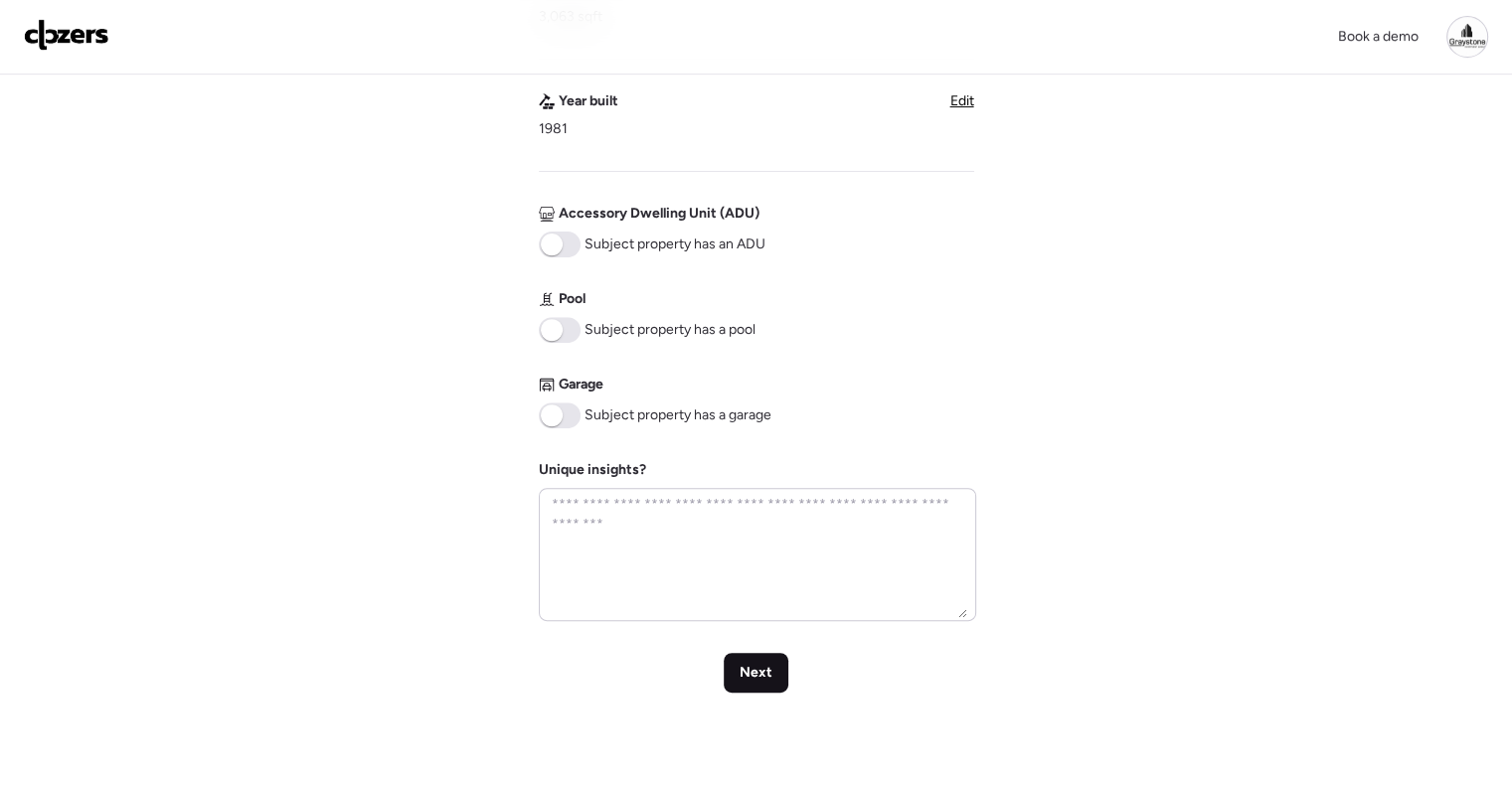 click on "Next" at bounding box center (756, 673) 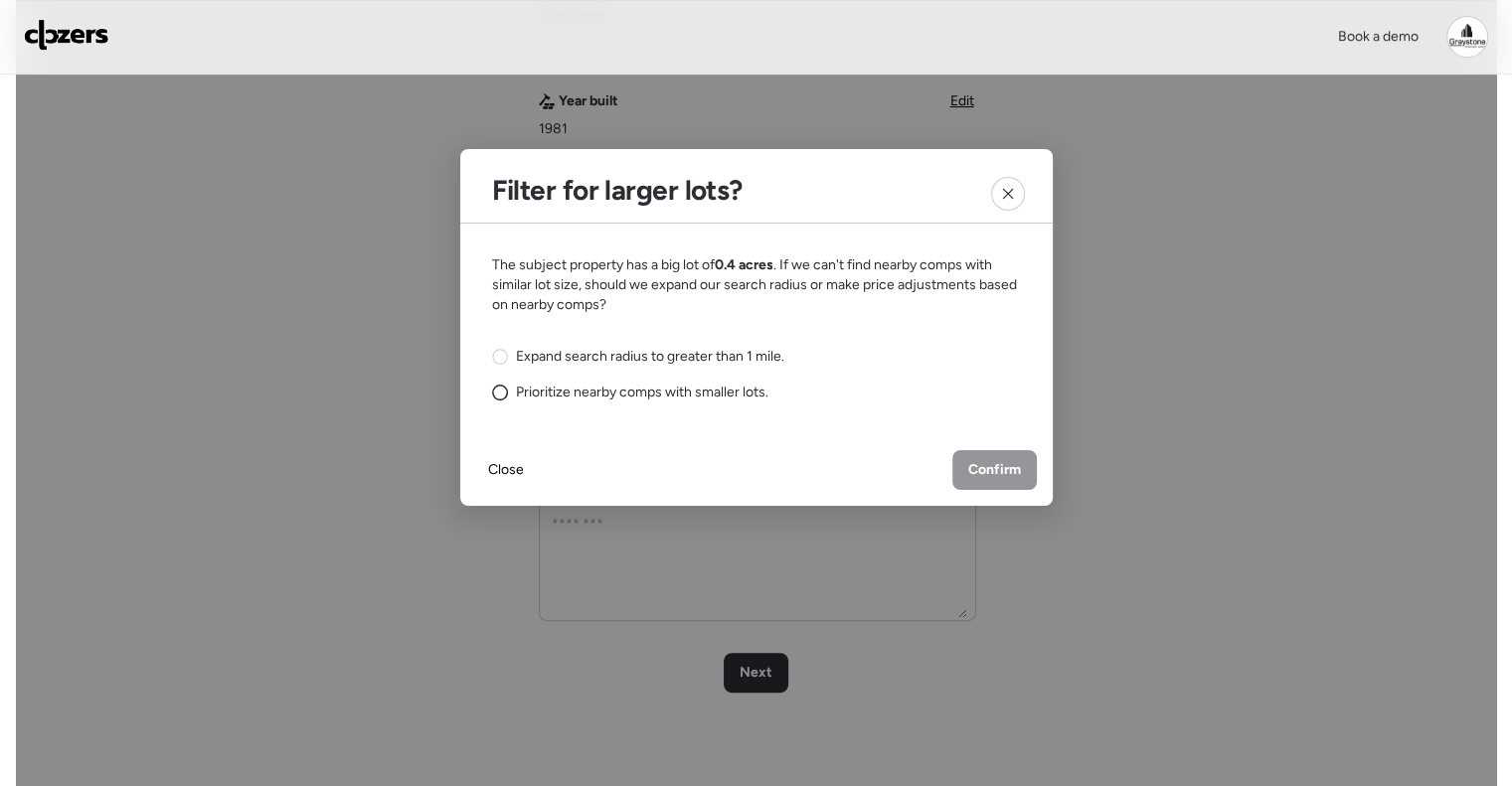 click on "Prioritize nearby comps with smaller lots." at bounding box center [642, 393] 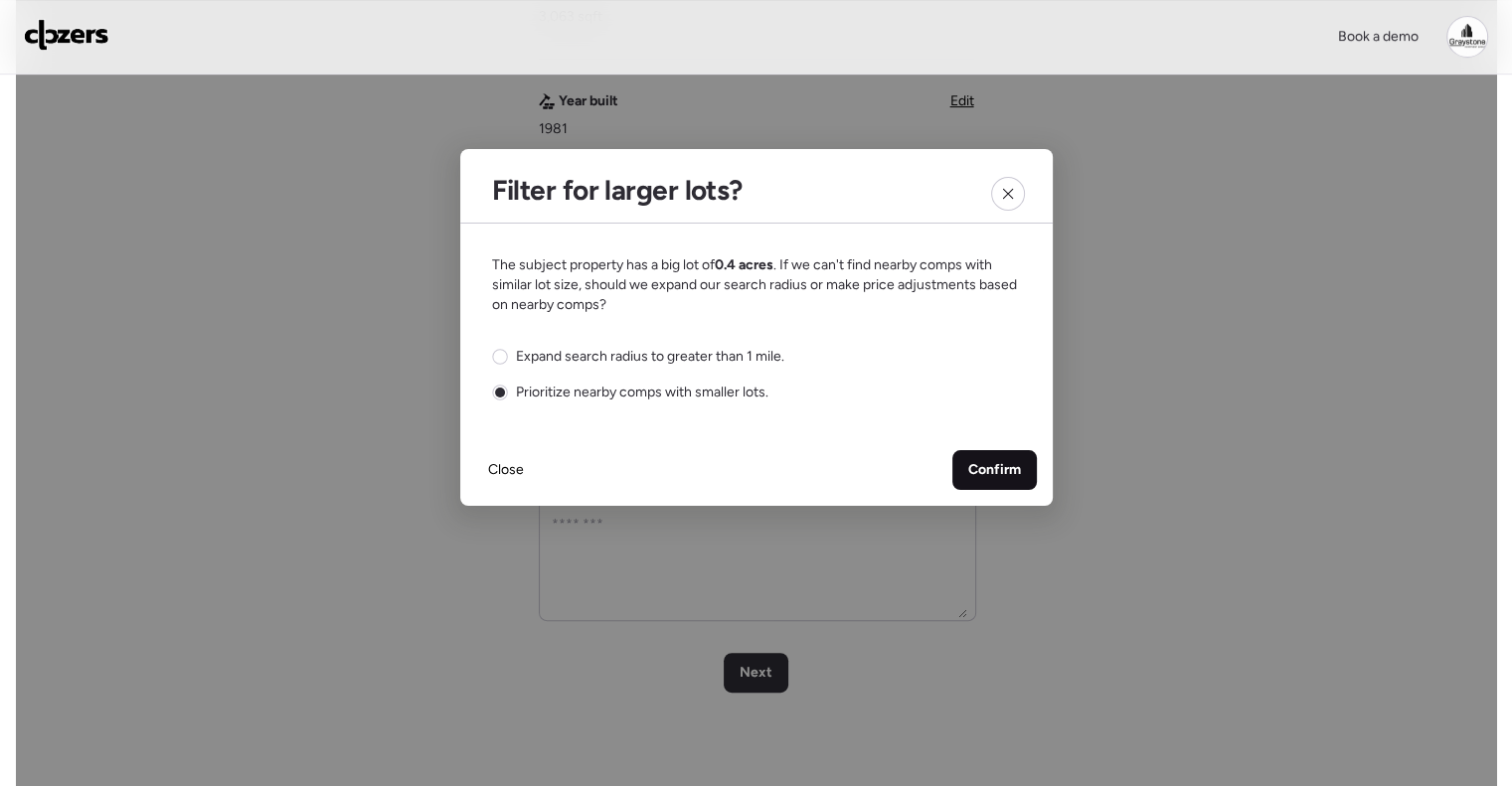 click on "Confirm" at bounding box center [994, 470] 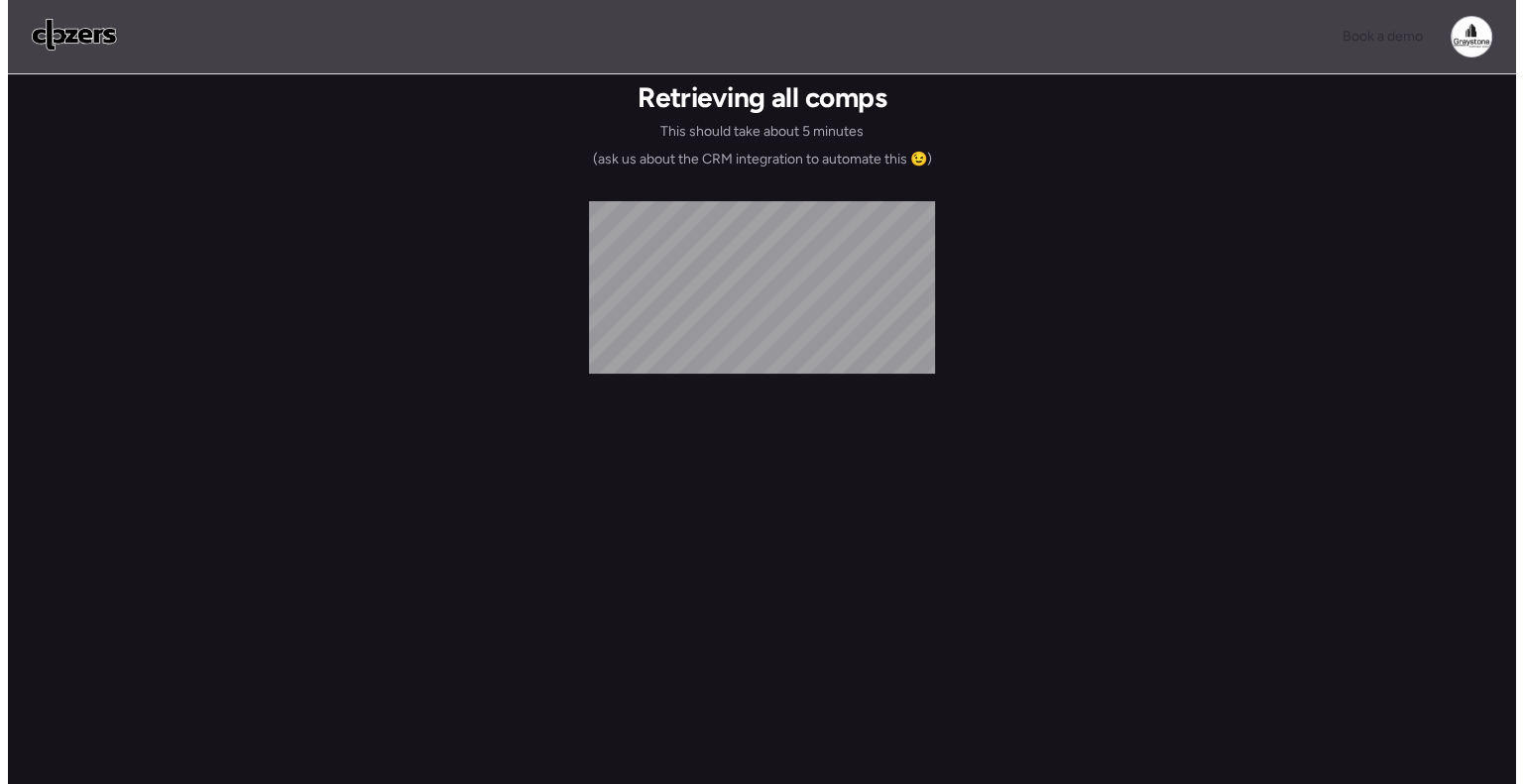 scroll, scrollTop: 0, scrollLeft: 0, axis: both 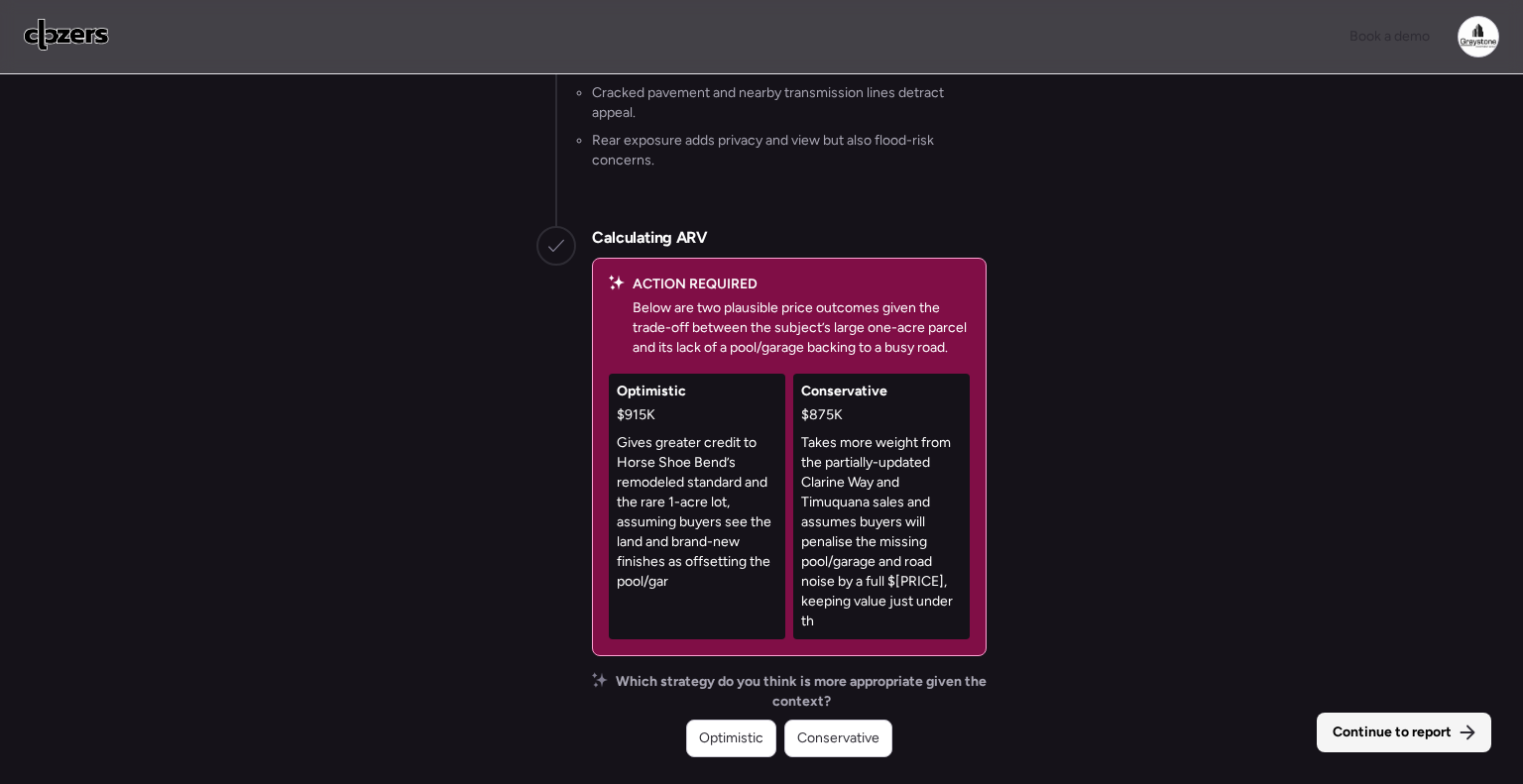 click on "Continue to report" at bounding box center [1392, 732] 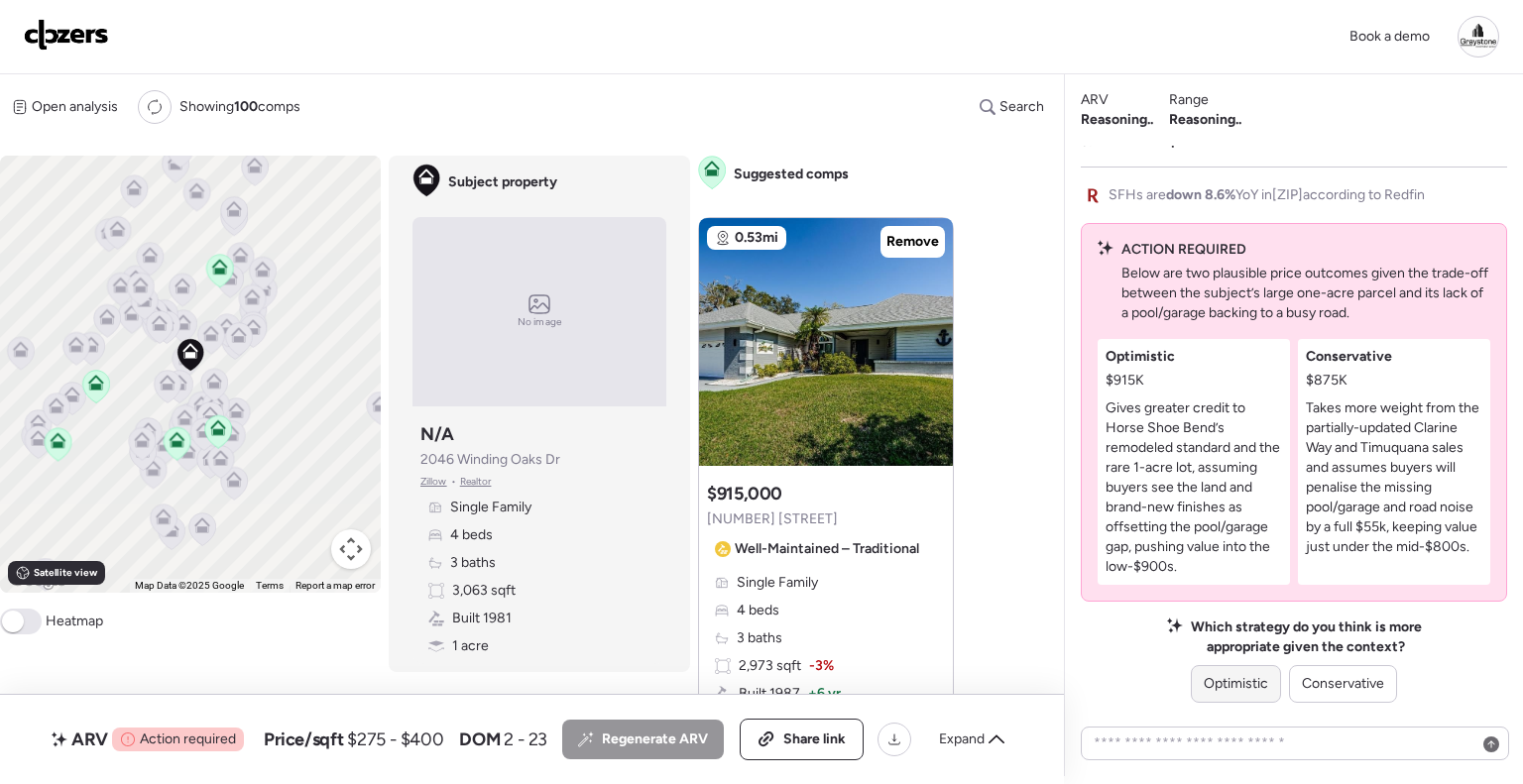 click on "Optimistic" at bounding box center [1235, 684] 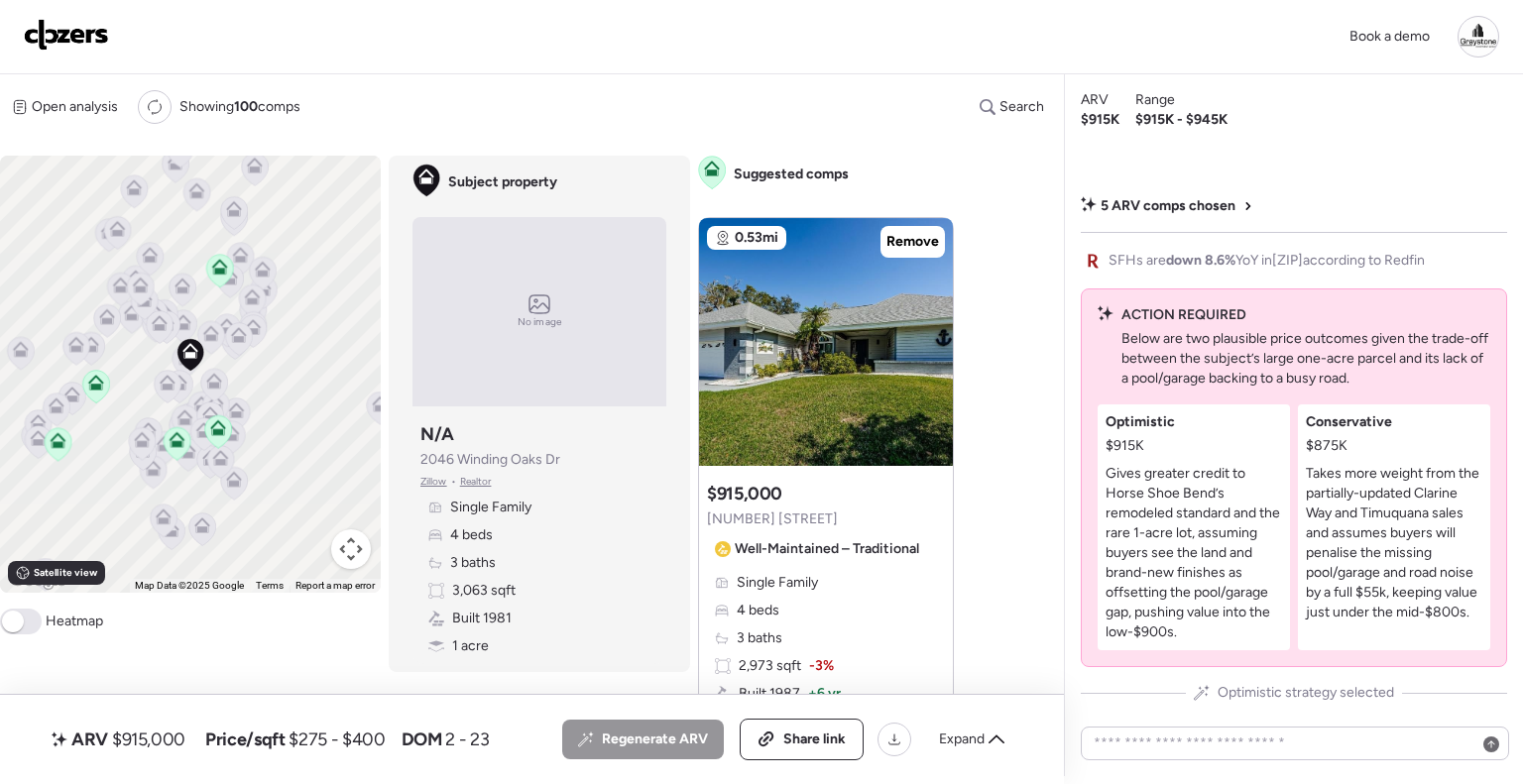click at bounding box center (66, 35) 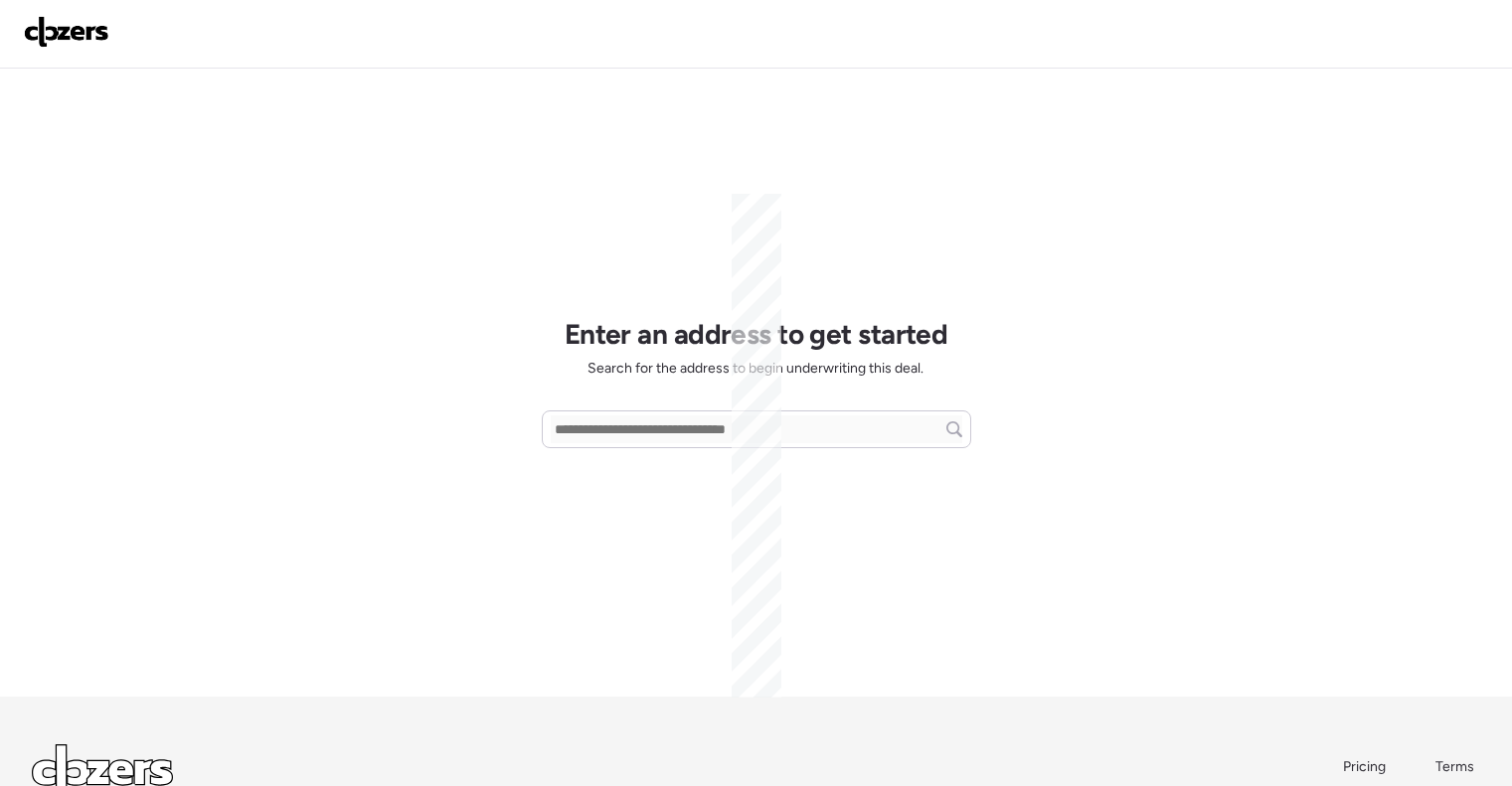 scroll, scrollTop: 0, scrollLeft: 0, axis: both 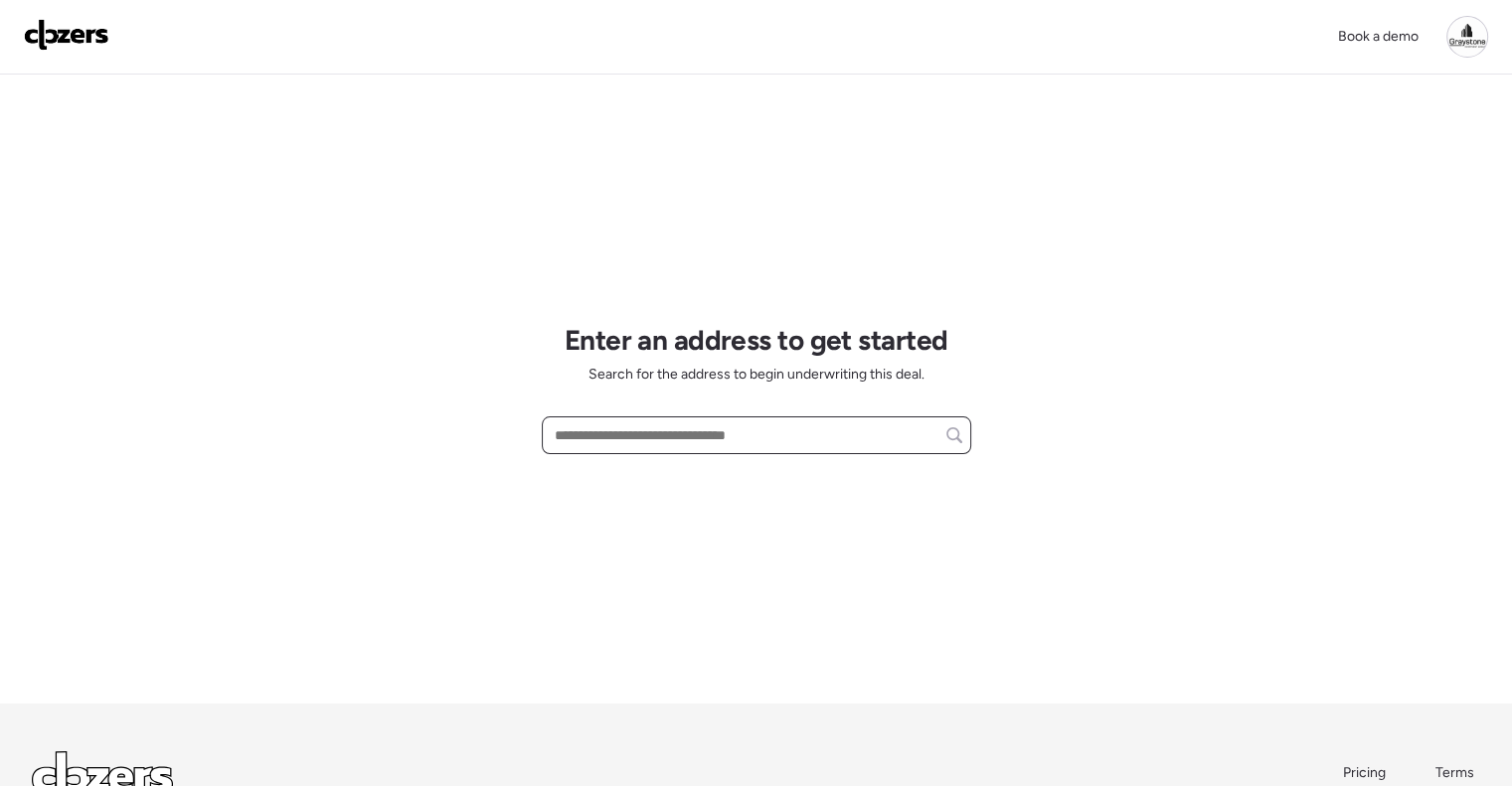 click at bounding box center (756, 435) 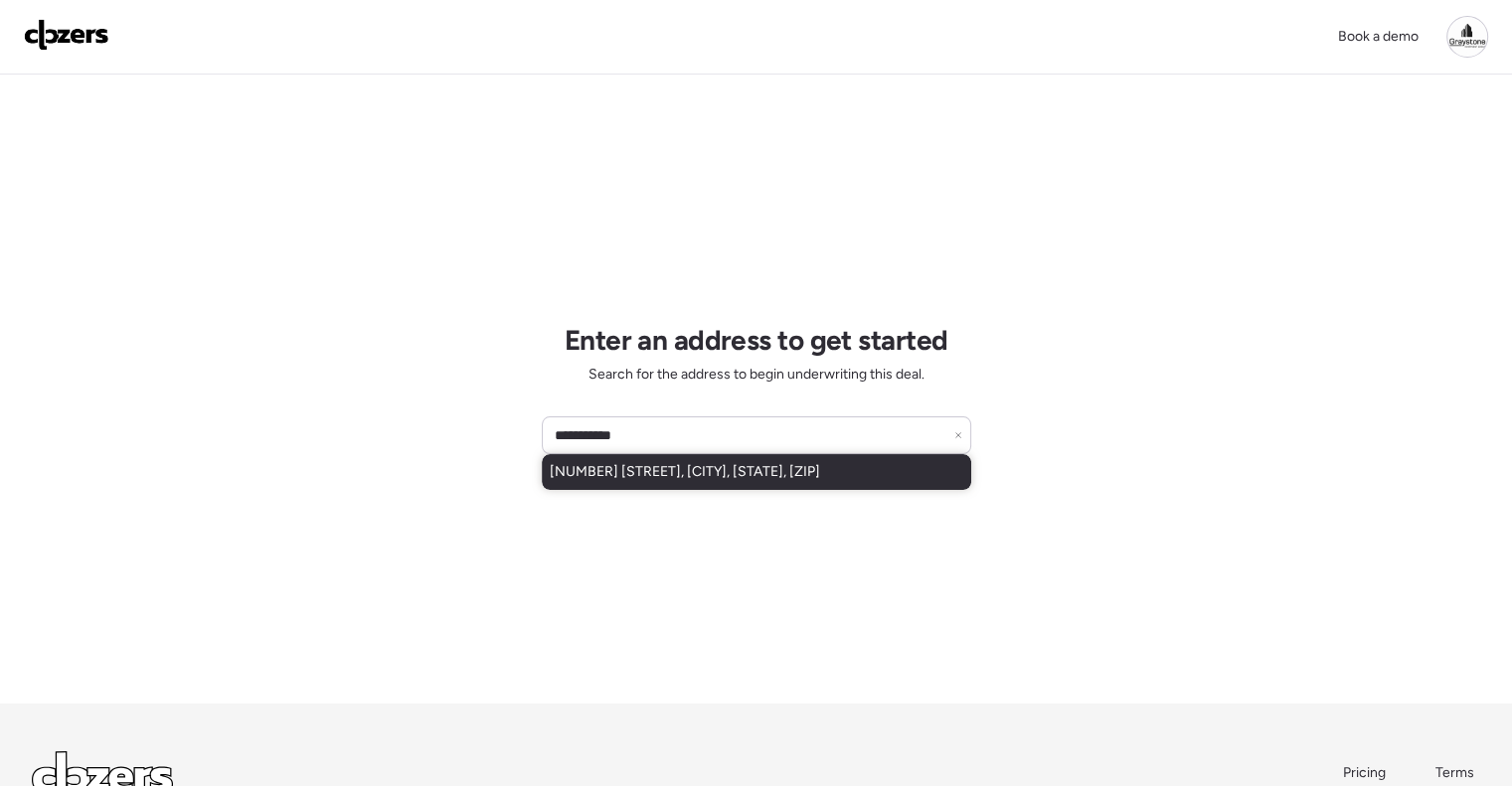 click on "3593 Benson Ave N, Saint Petersburg, FL, 33713" at bounding box center [756, 472] 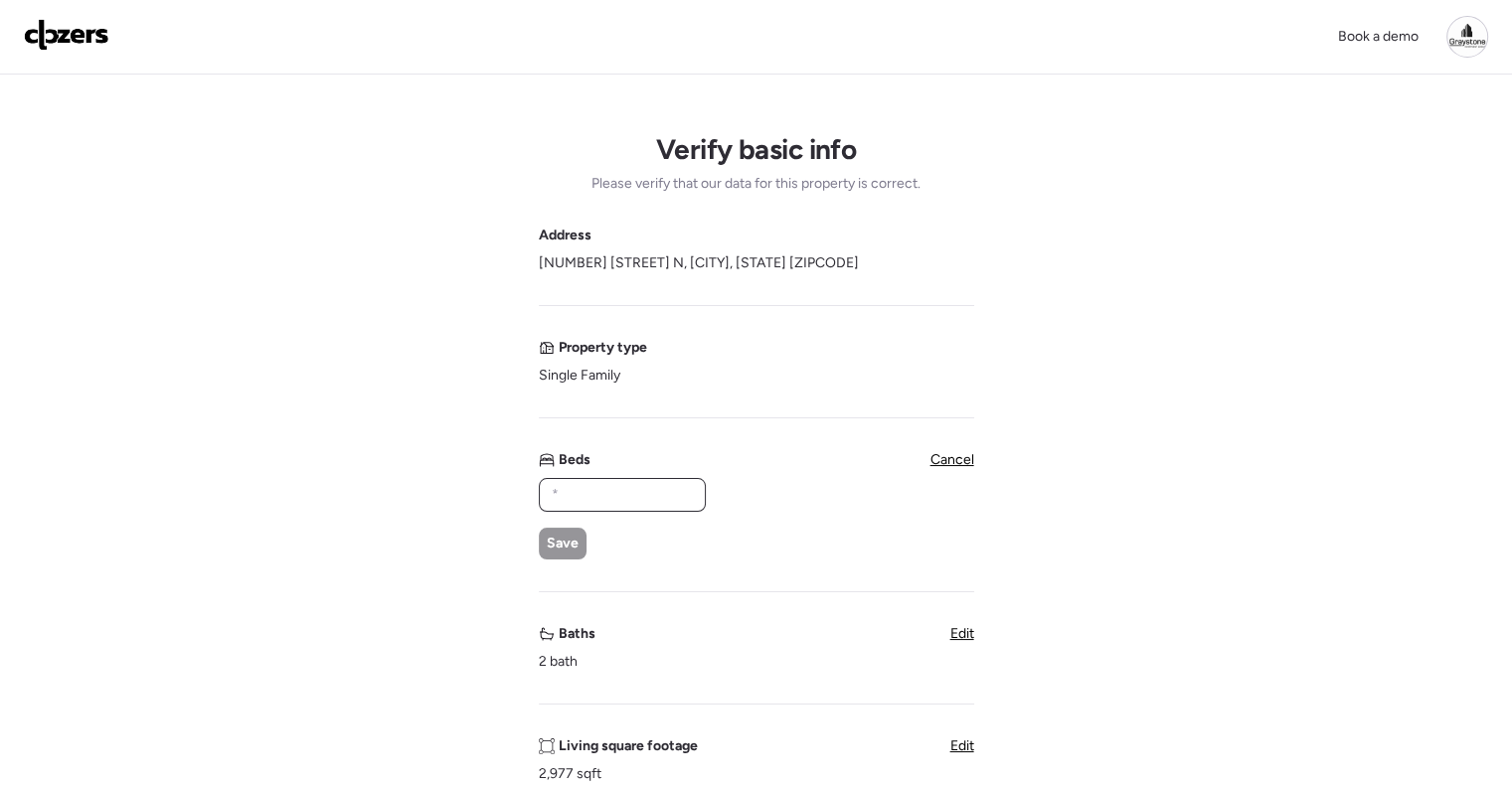 click at bounding box center [622, 495] 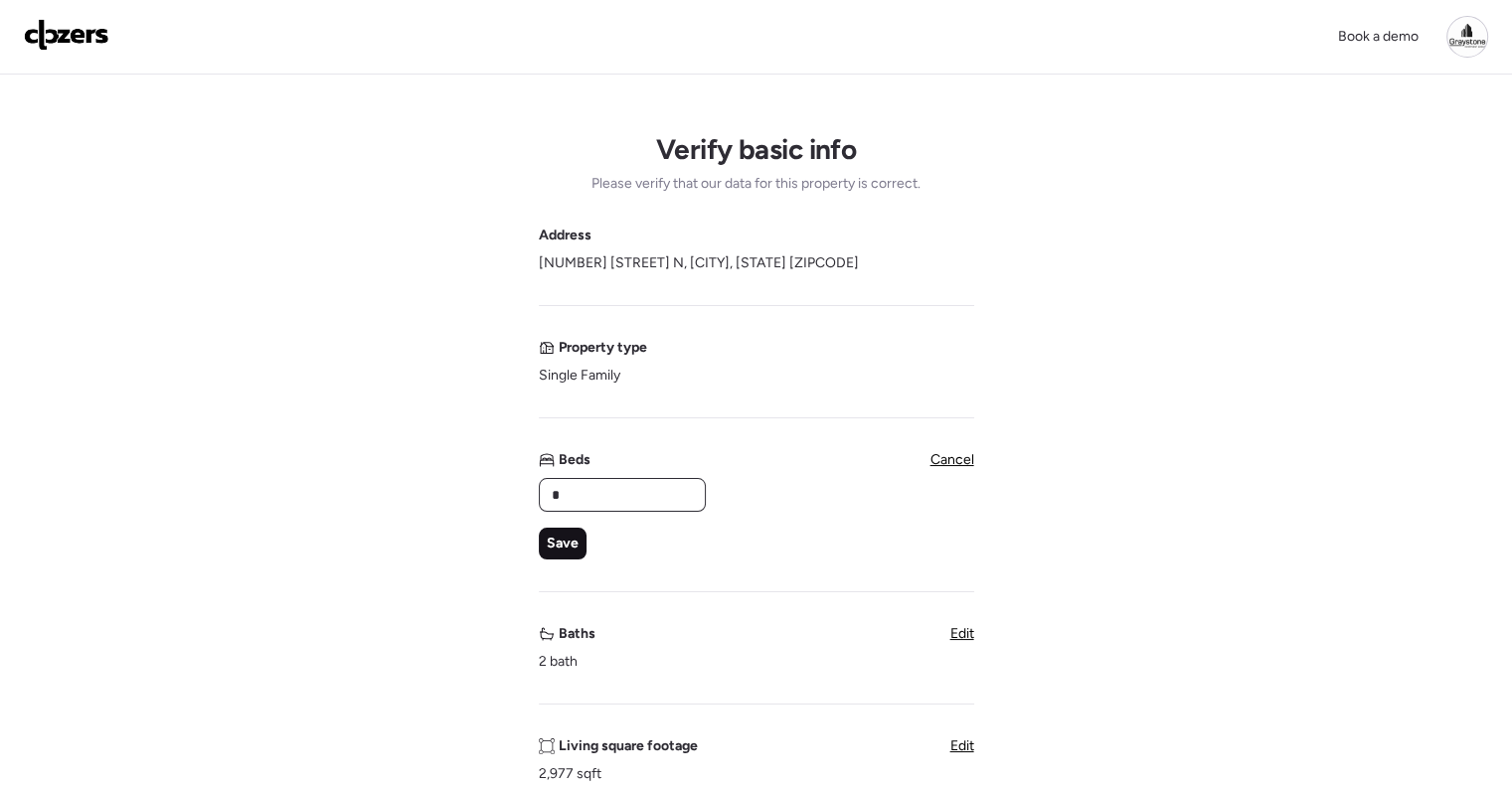 type on "*" 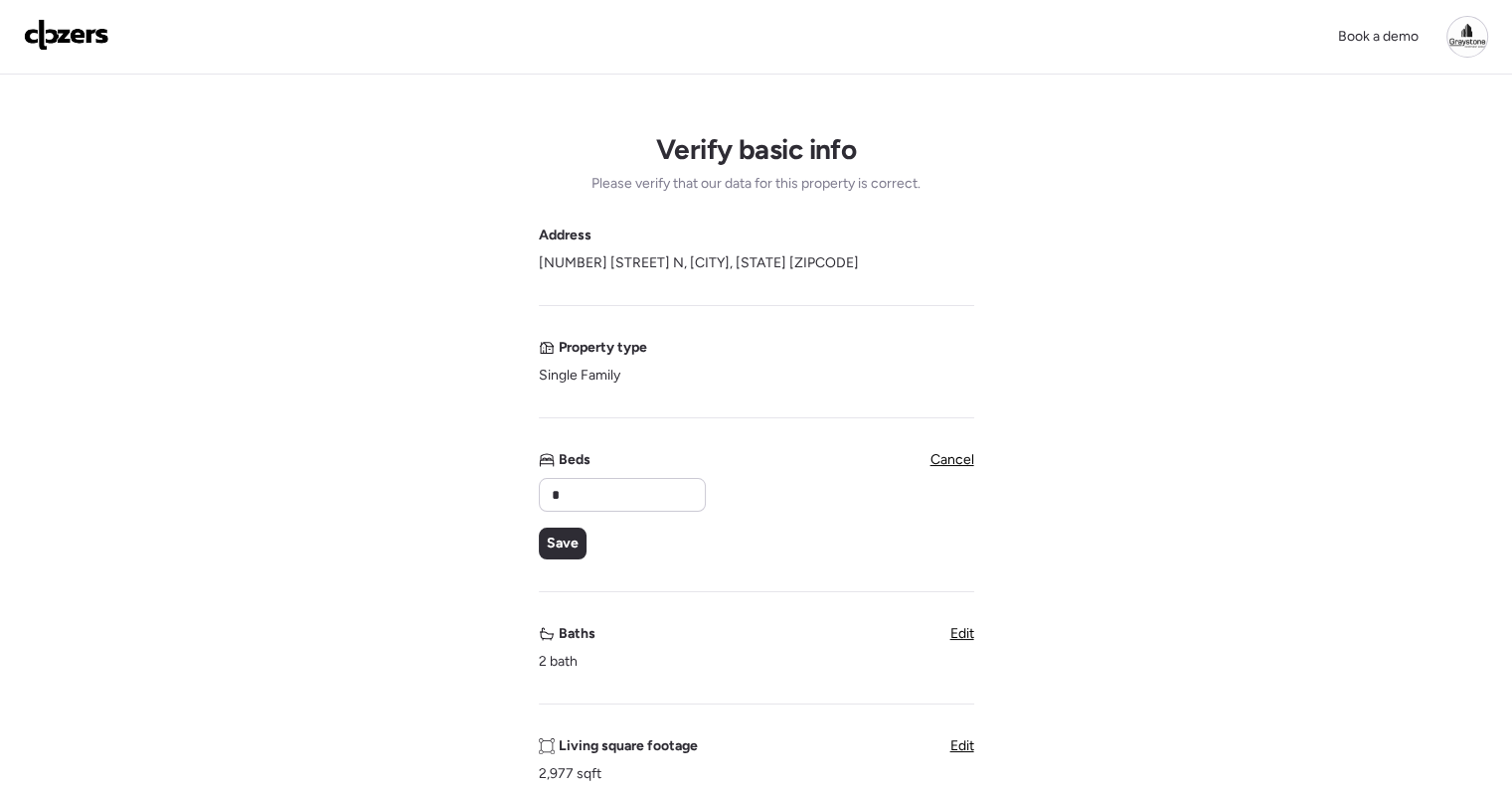 click on "Save" at bounding box center (563, 544) 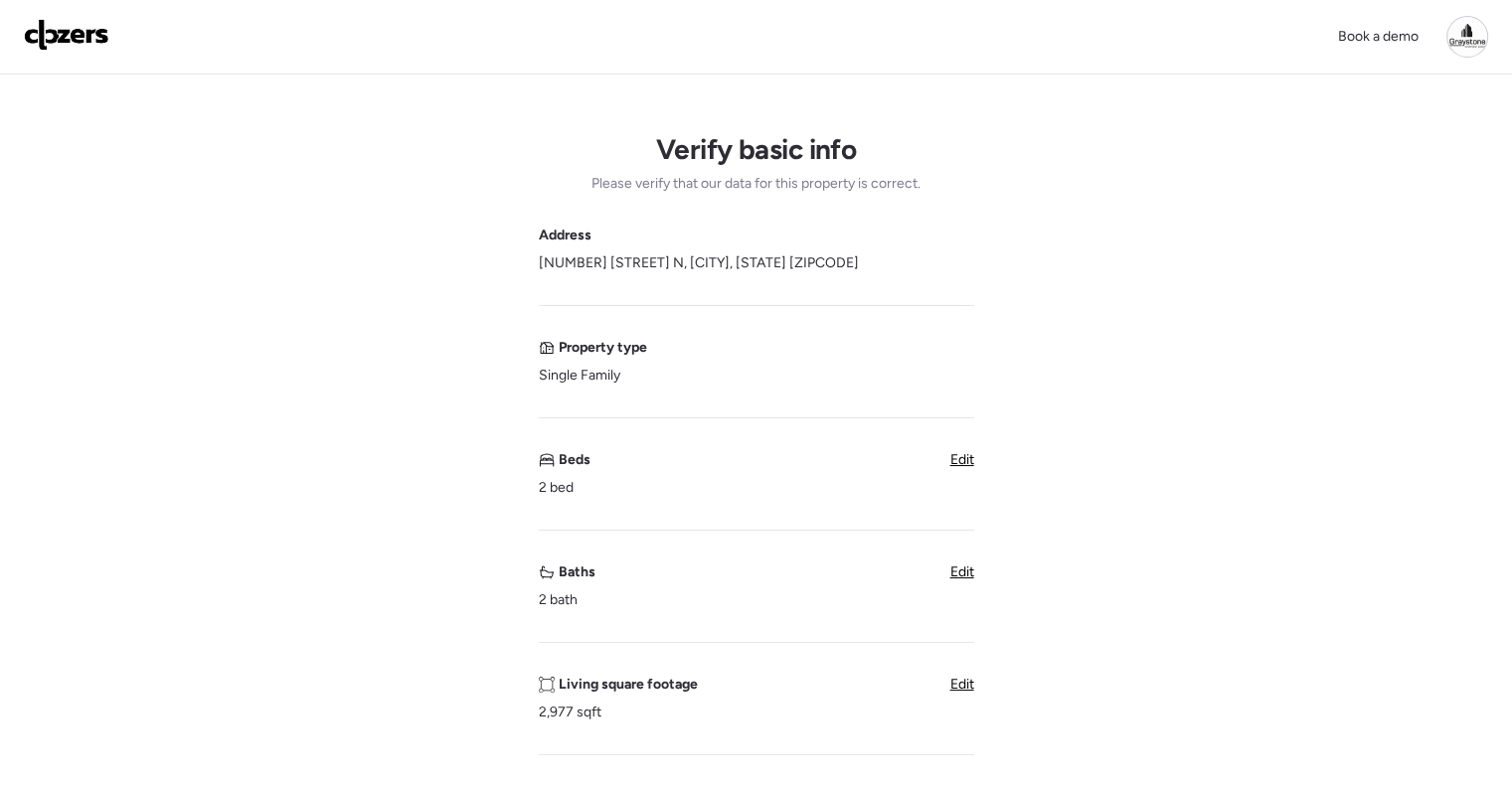 click on "Edit" at bounding box center (962, 684) 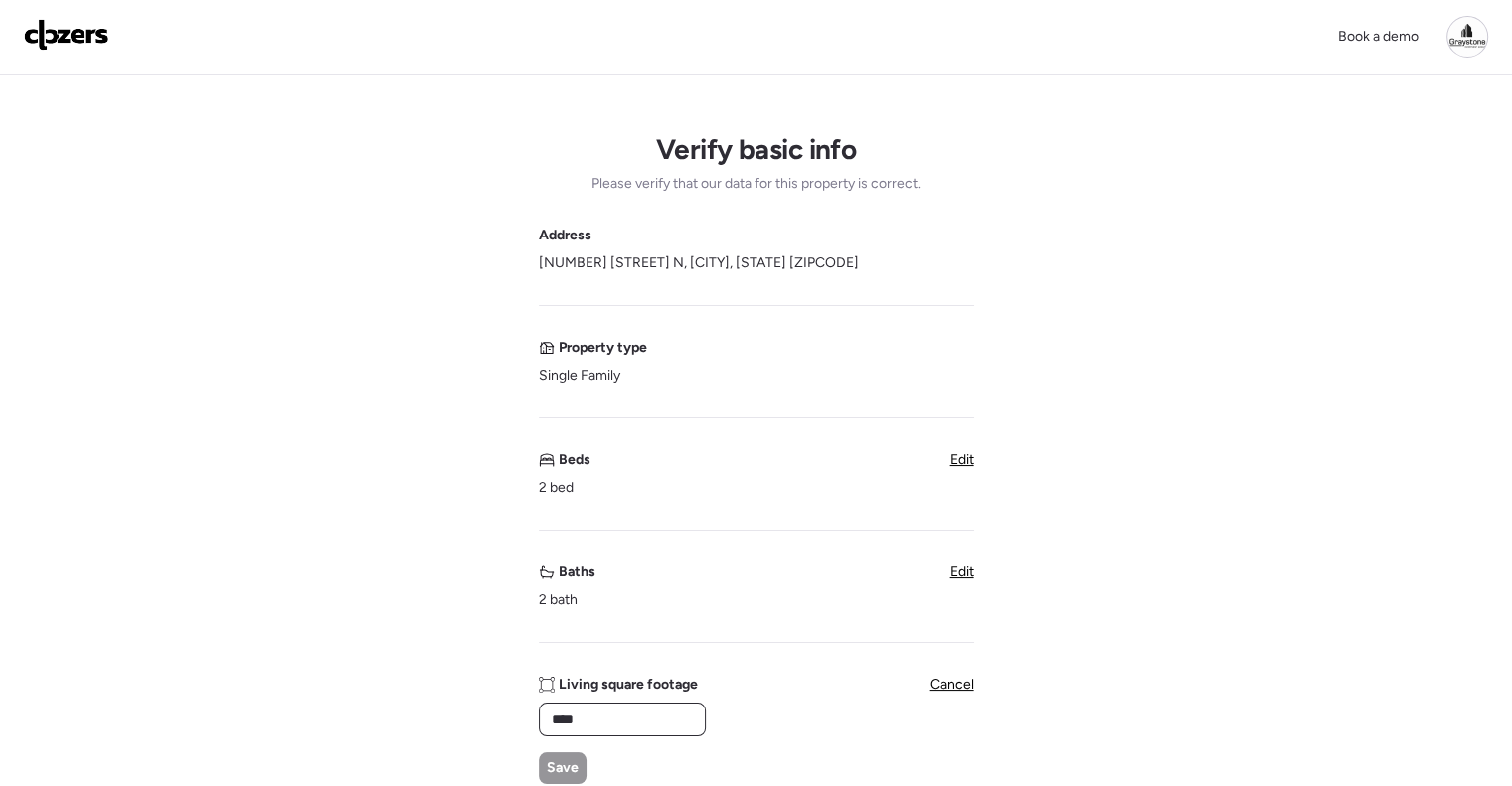 drag, startPoint x: 576, startPoint y: 699, endPoint x: 477, endPoint y: 687, distance: 99.724621 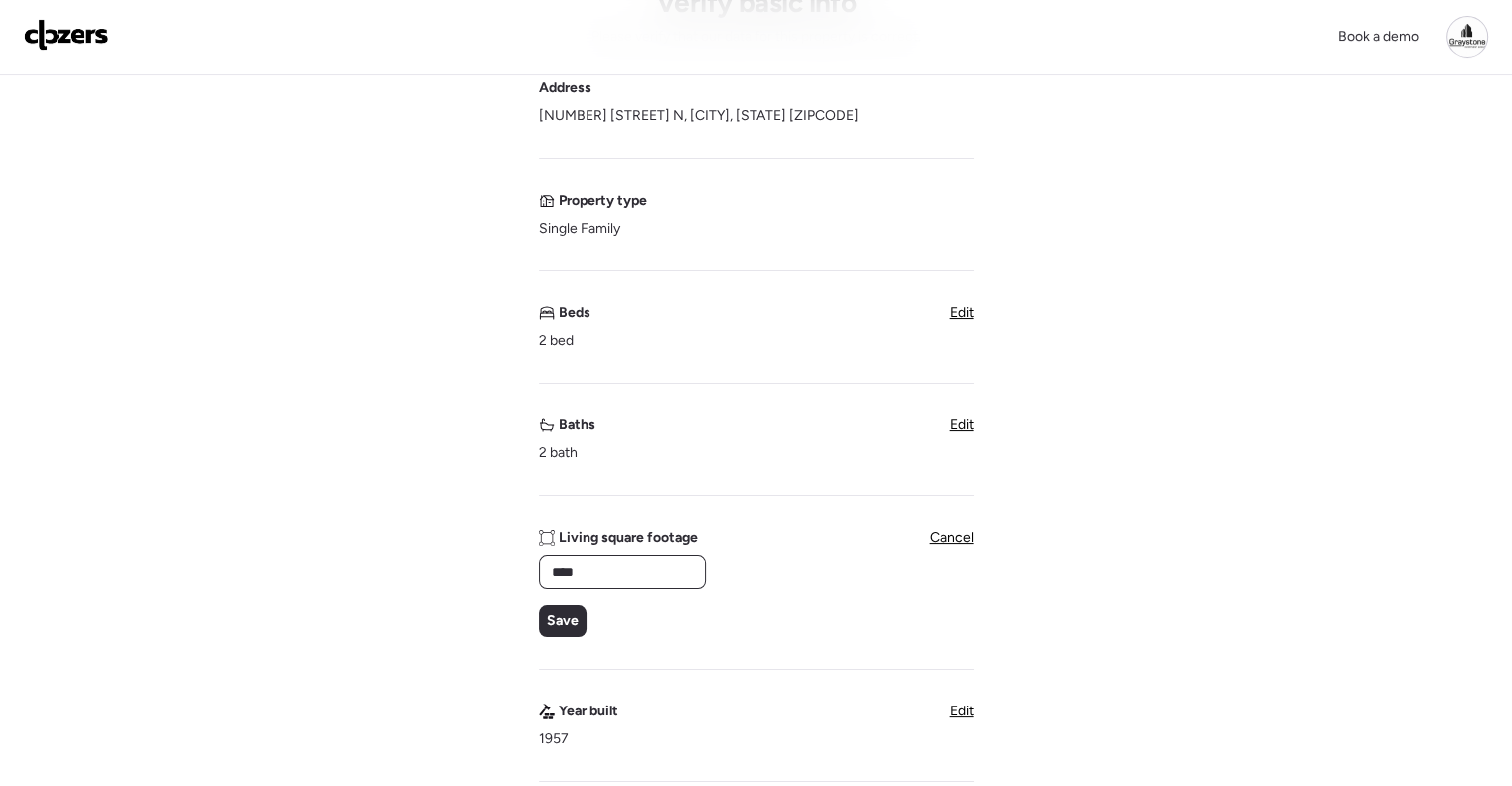 scroll, scrollTop: 298, scrollLeft: 0, axis: vertical 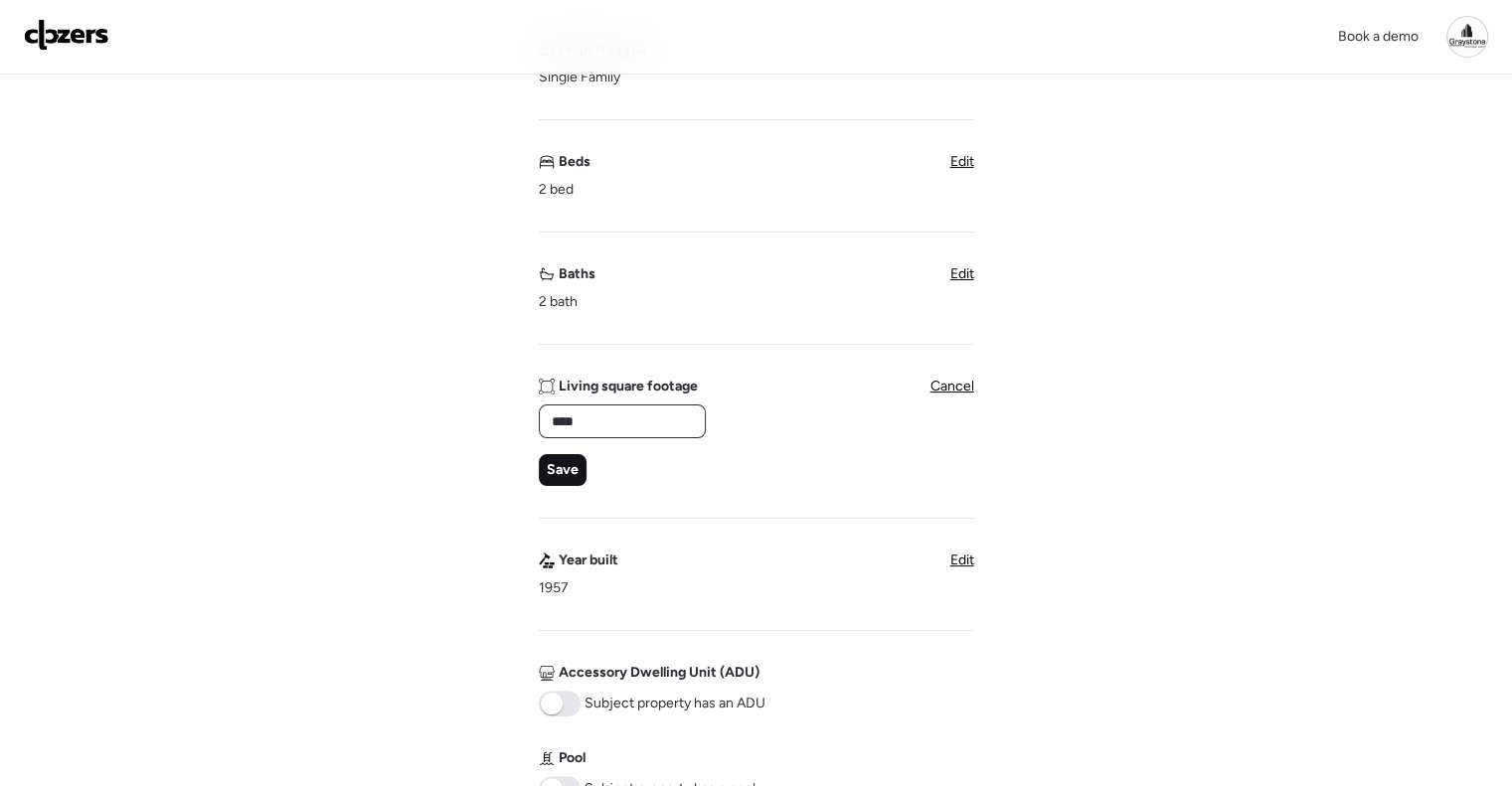 type on "****" 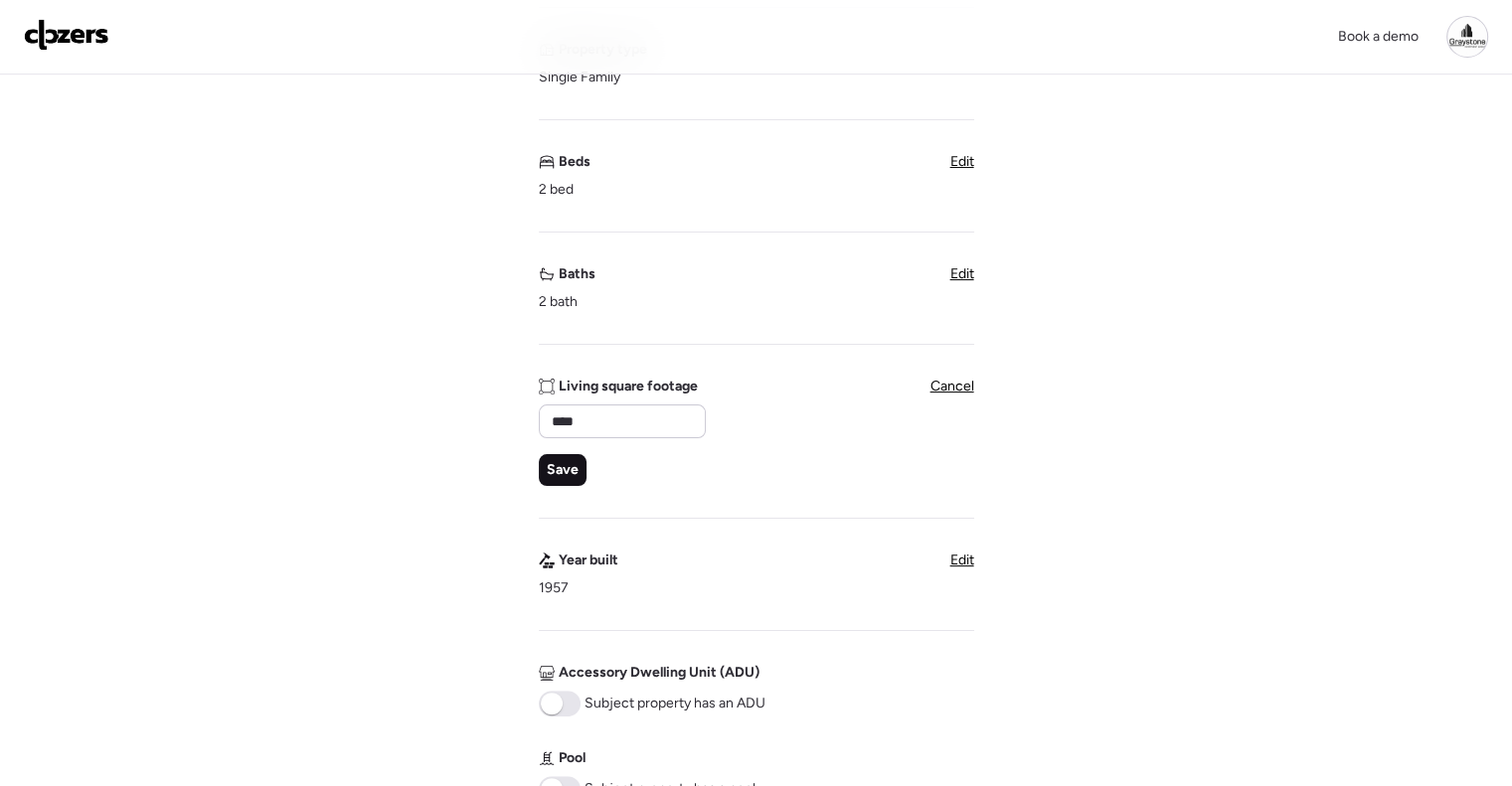 click on "Save" at bounding box center [563, 470] 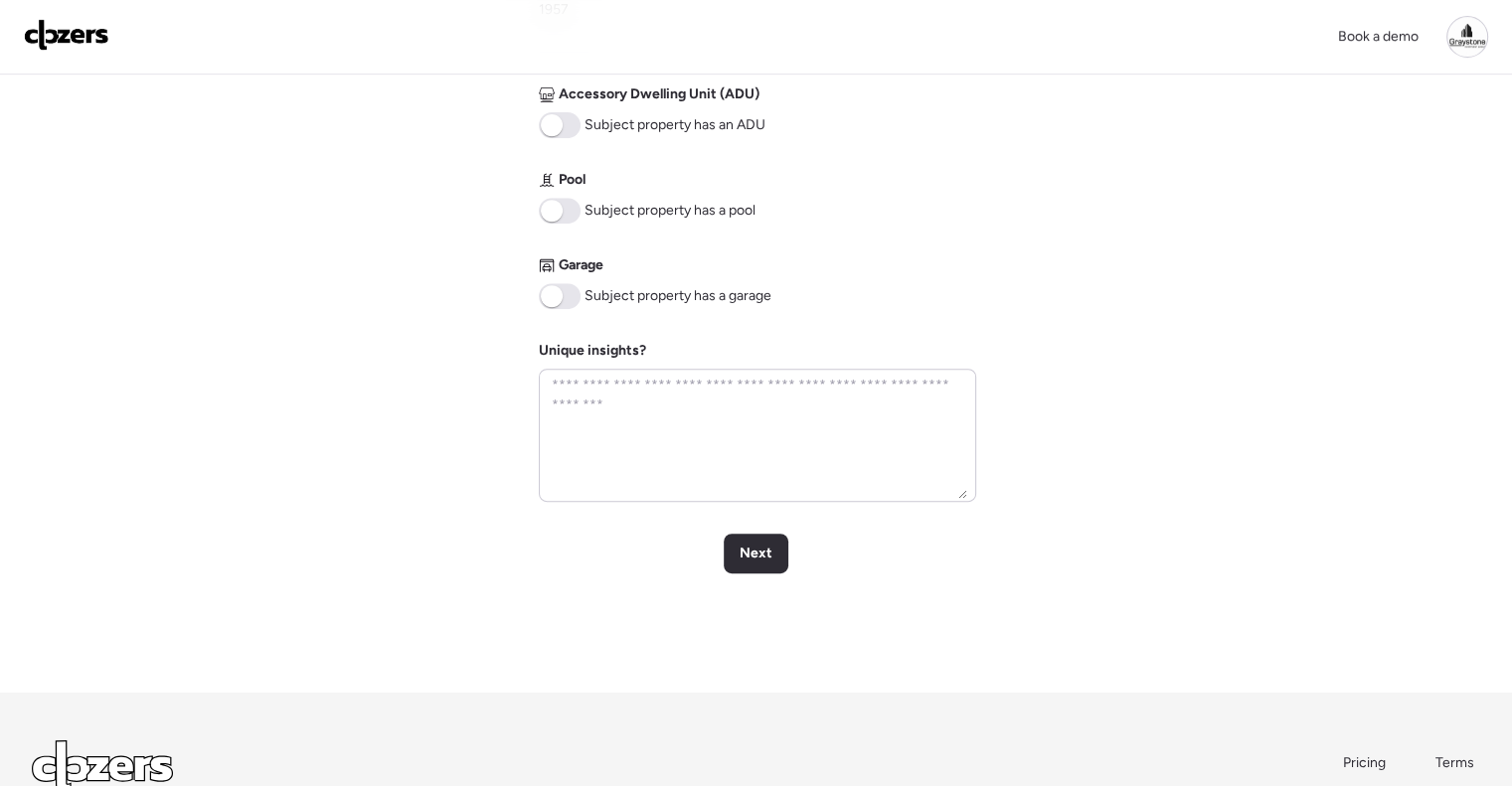 scroll, scrollTop: 964, scrollLeft: 0, axis: vertical 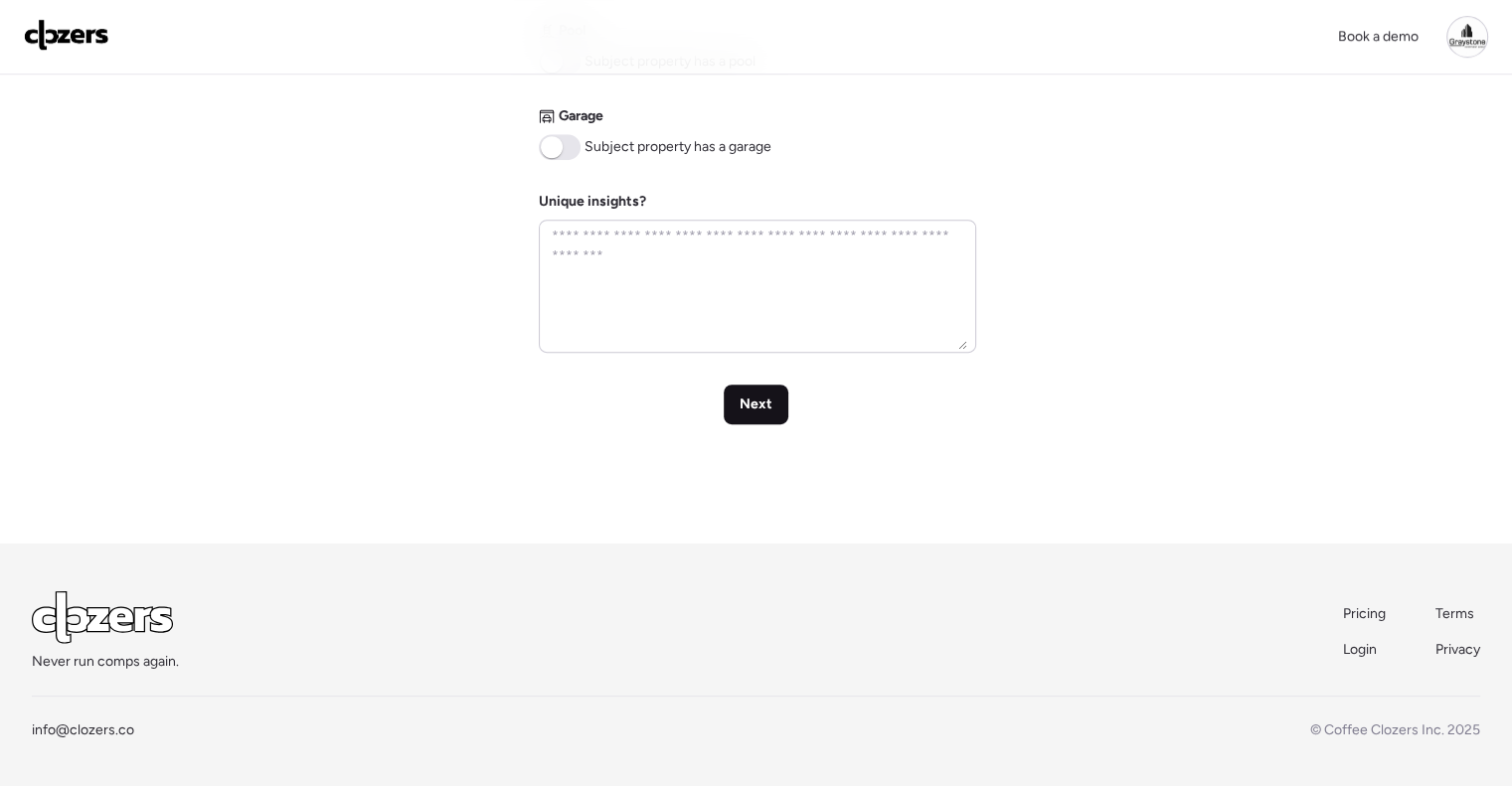 click on "Next" at bounding box center [756, 404] 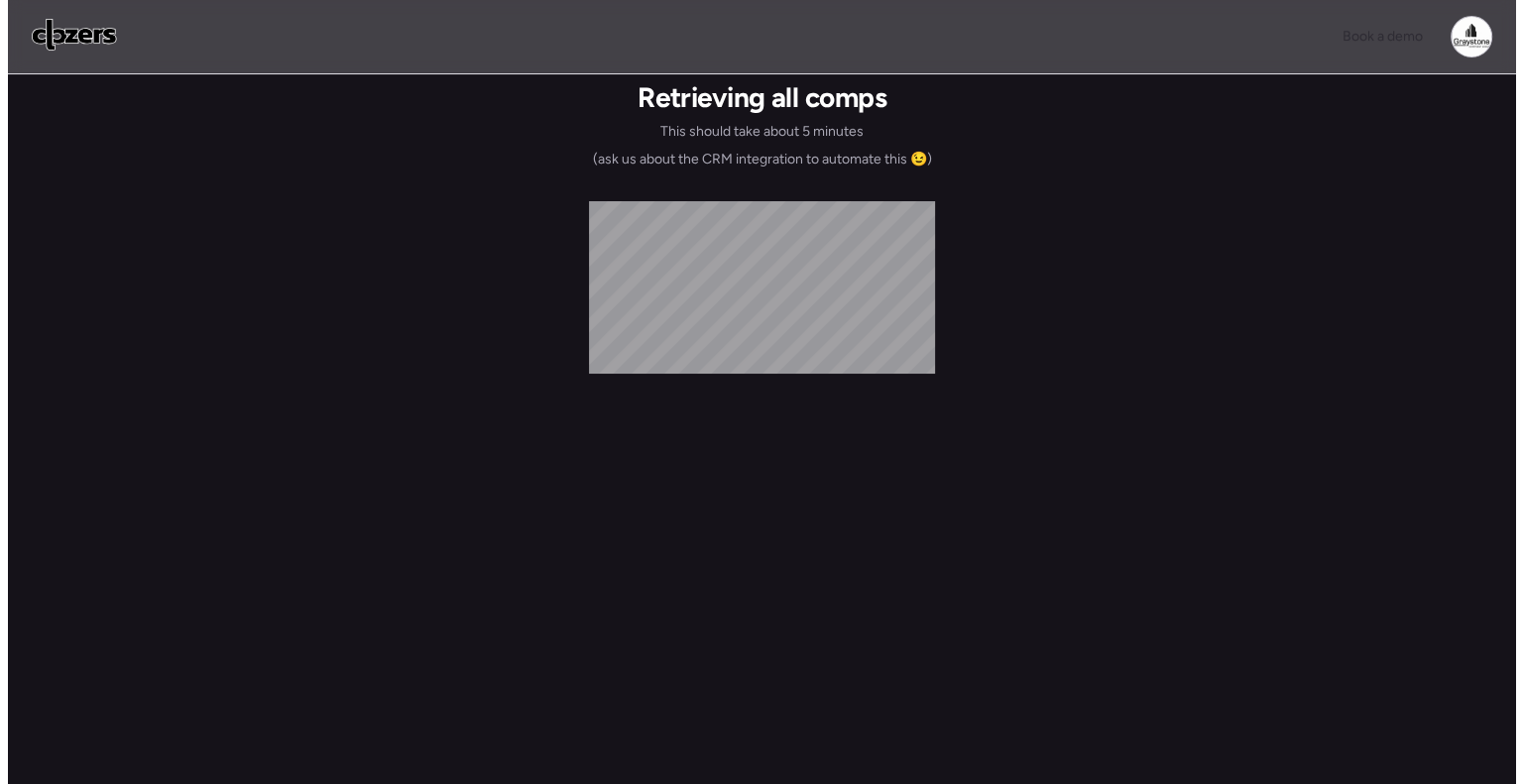 scroll, scrollTop: 0, scrollLeft: 0, axis: both 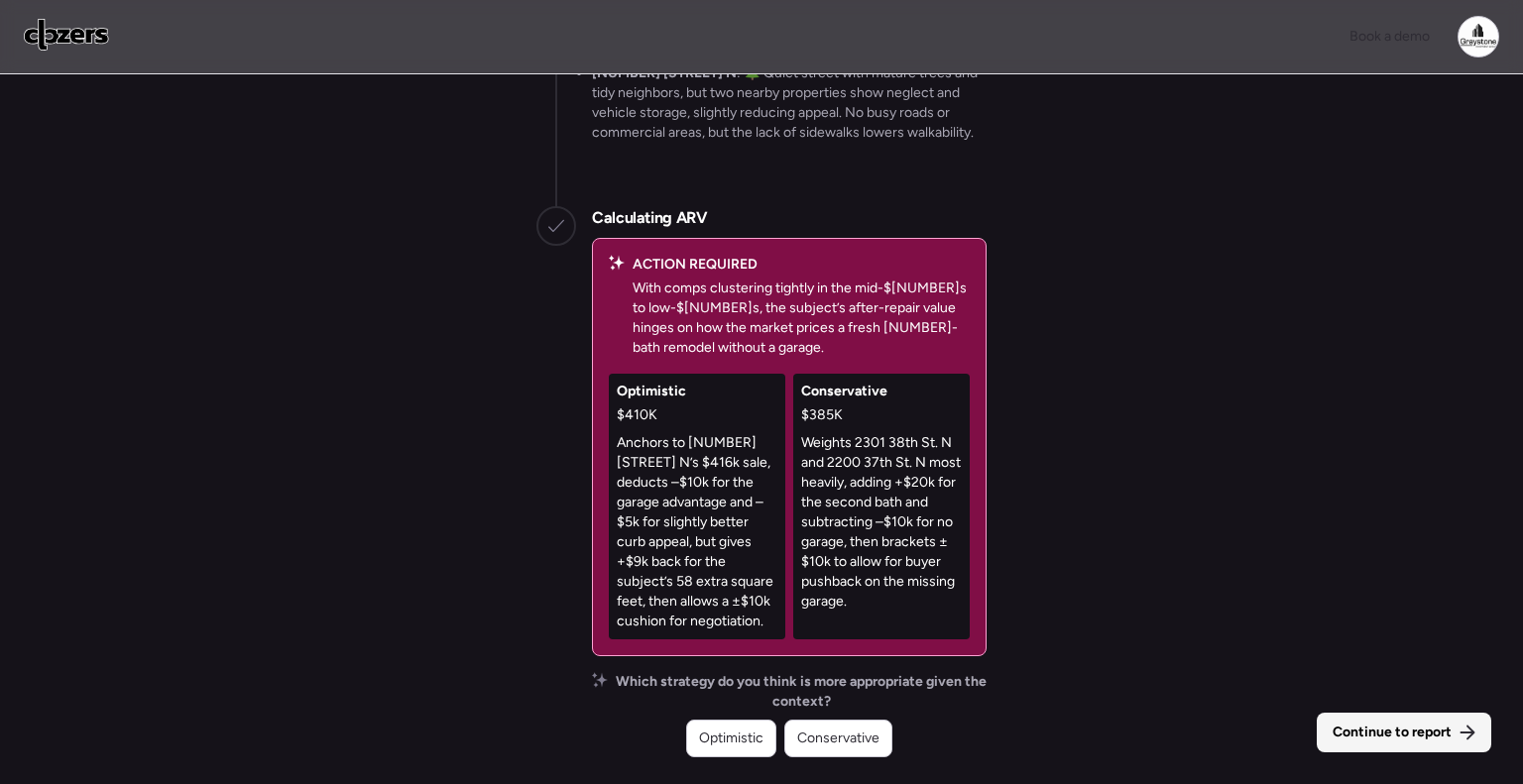 click on "Continue to report" at bounding box center [1392, 732] 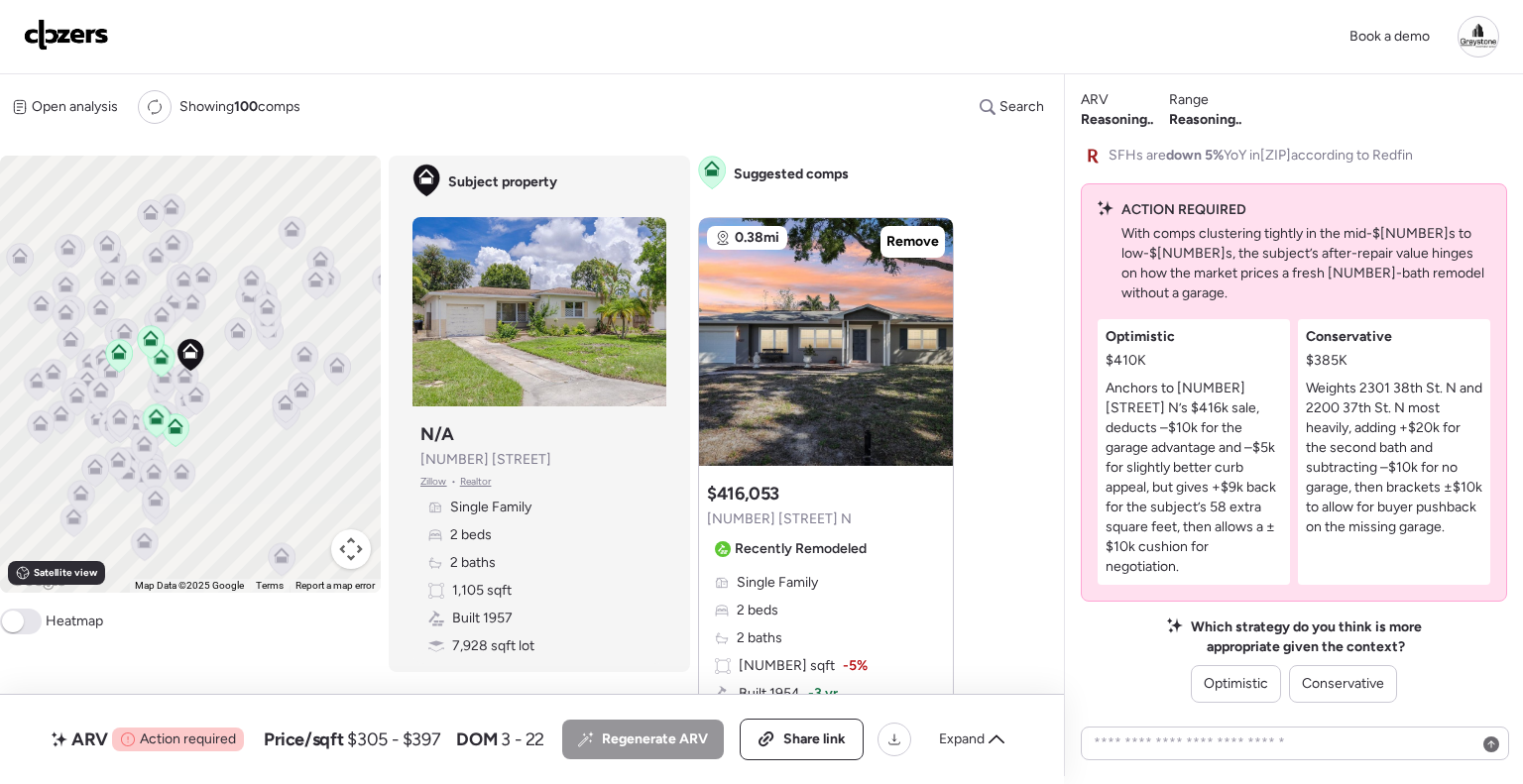 click at bounding box center (66, 35) 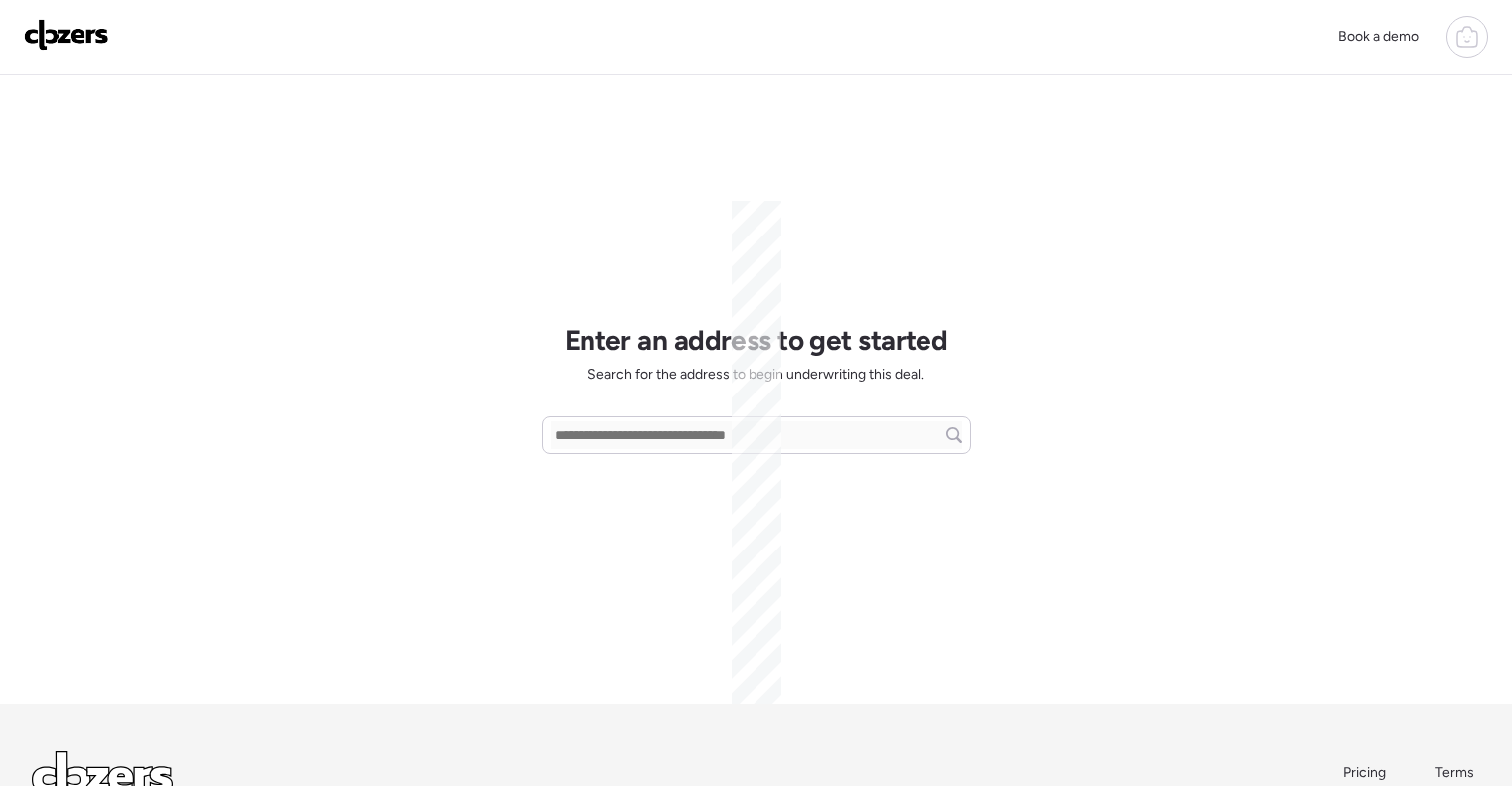 scroll, scrollTop: 0, scrollLeft: 0, axis: both 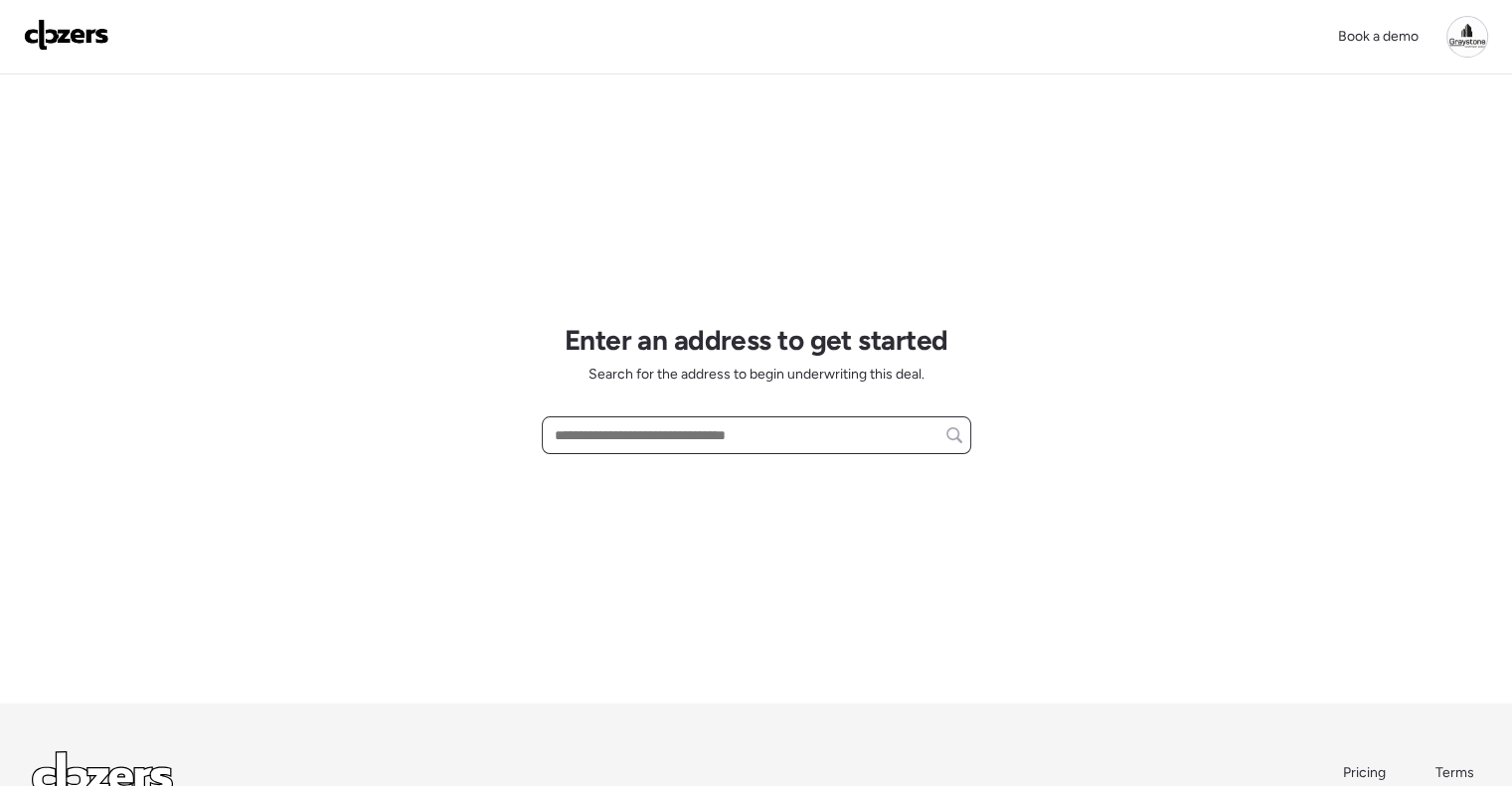 click at bounding box center (756, 435) 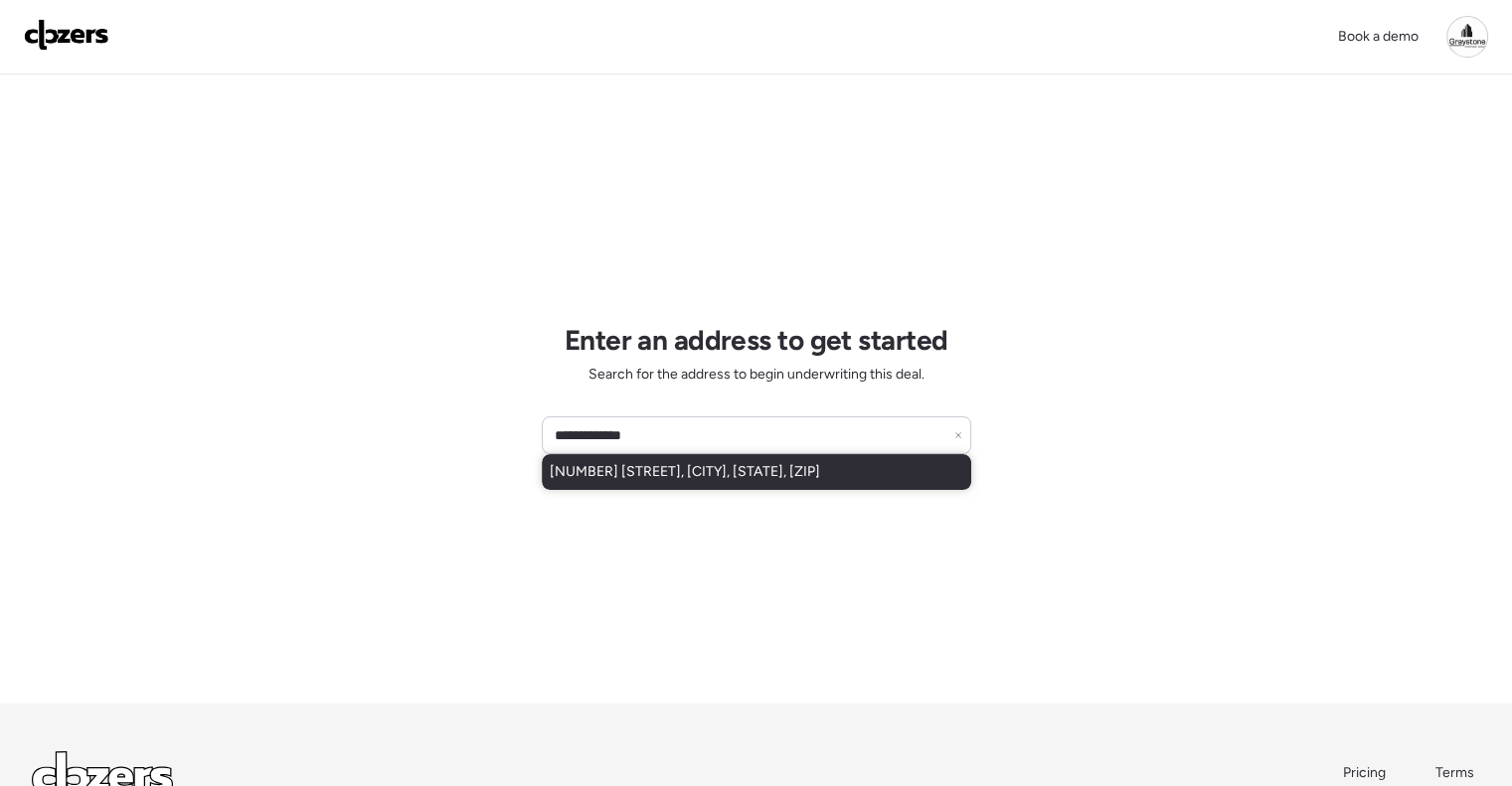 click on "[NUMBER] [STREET], [CITY], [STATE], [ZIP]" at bounding box center [685, 472] 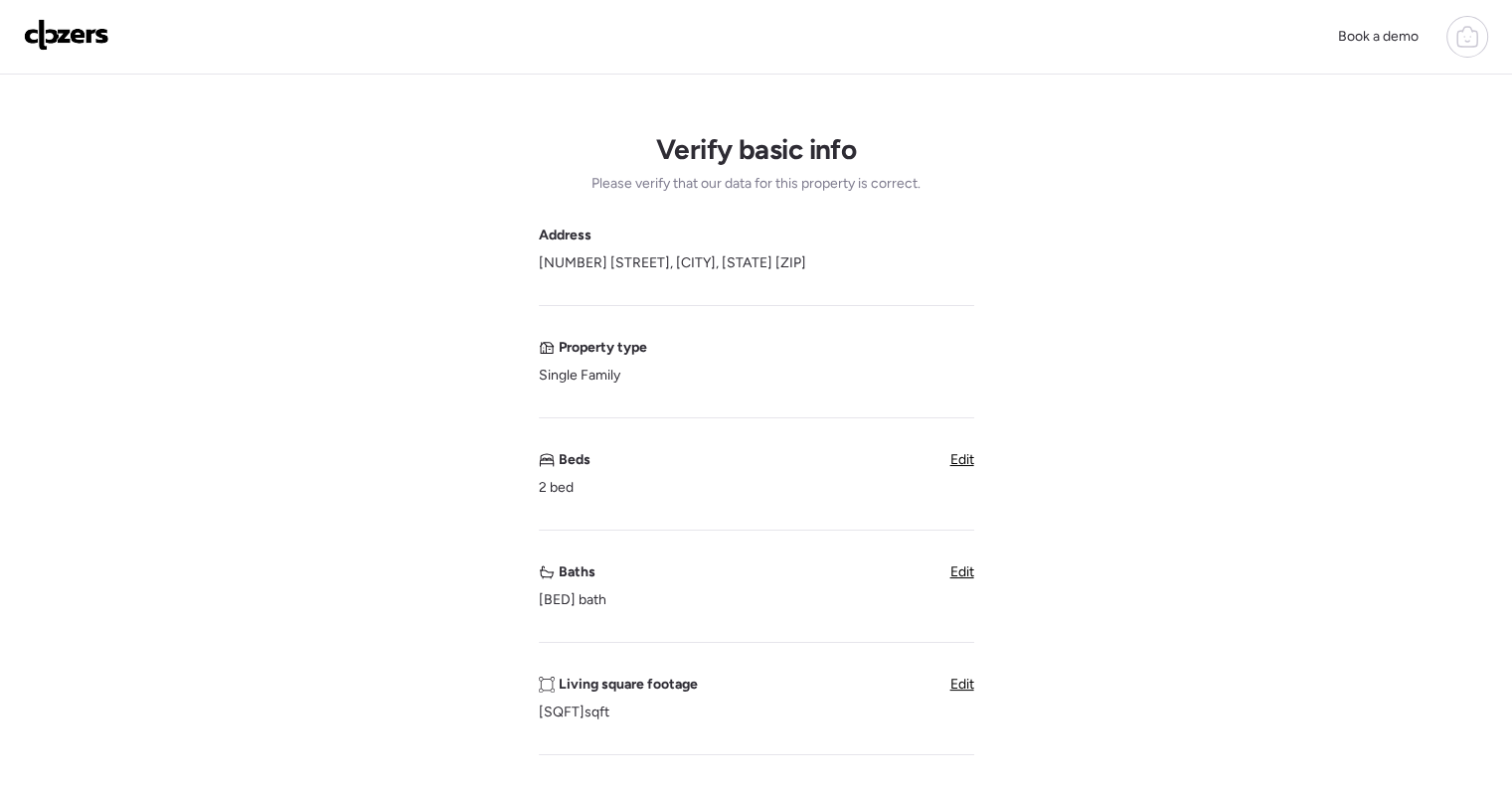 click on "Edit" at bounding box center (962, 571) 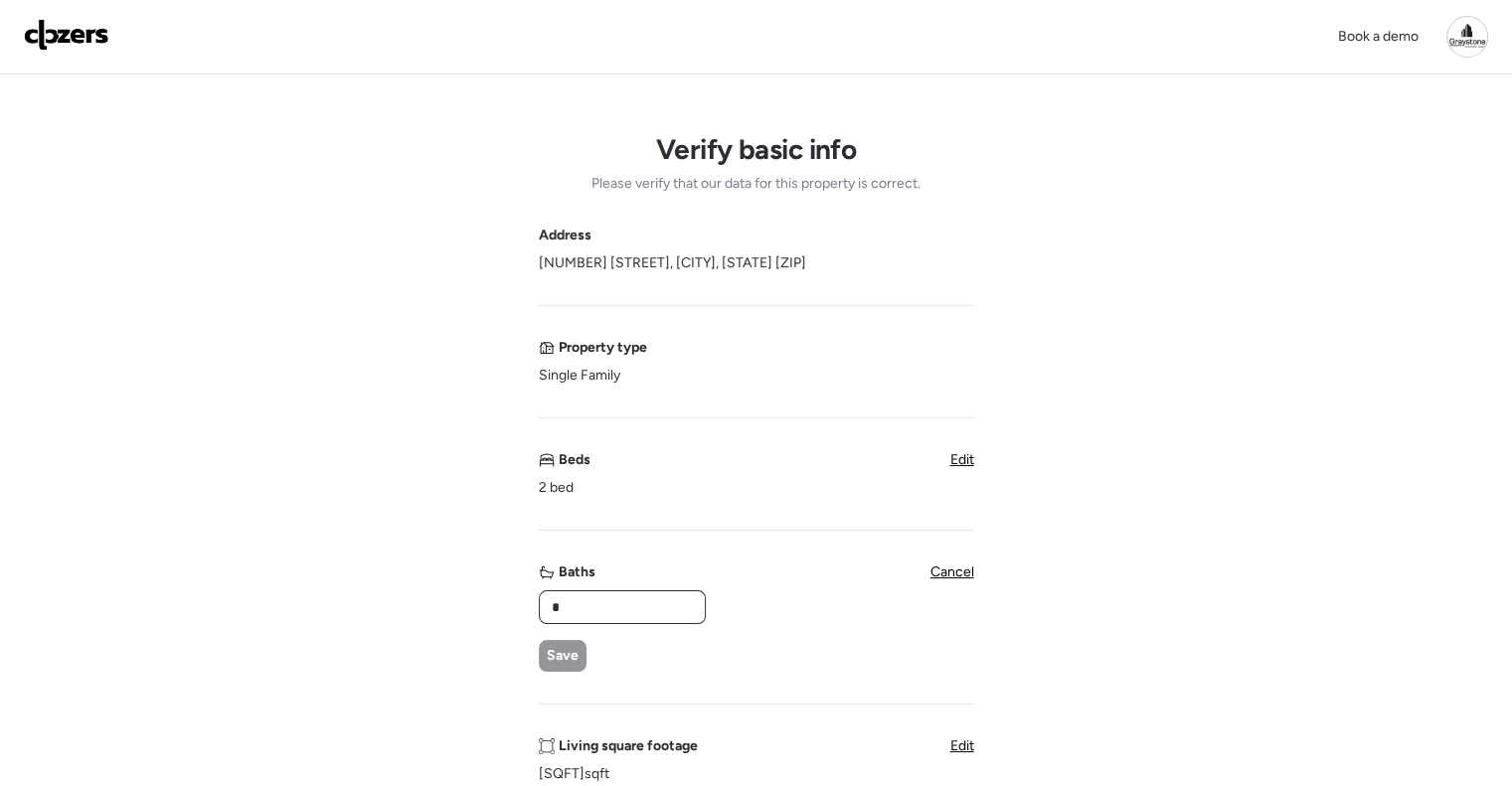 drag, startPoint x: 603, startPoint y: 604, endPoint x: 533, endPoint y: 601, distance: 70.064256 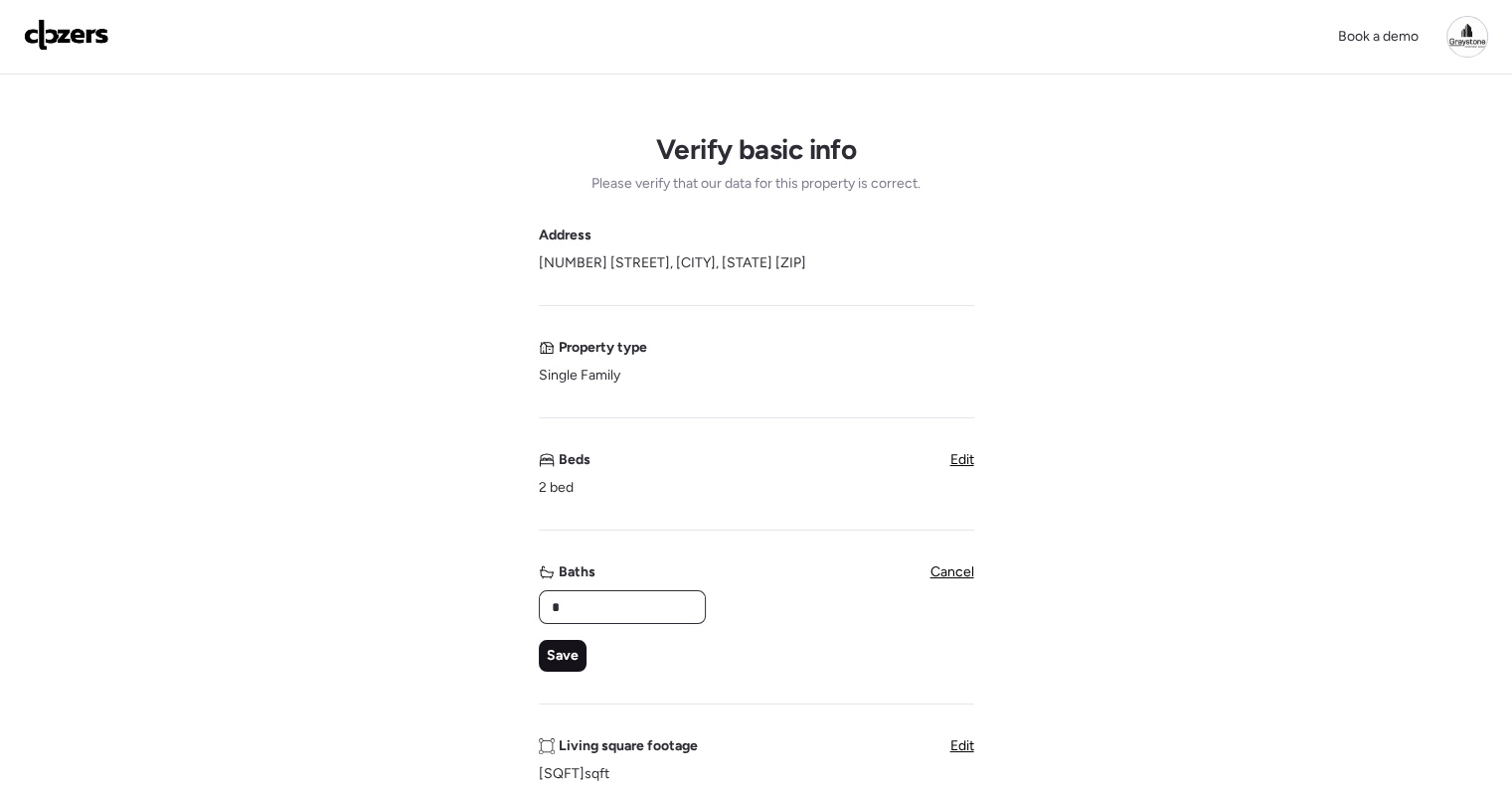 type on "*" 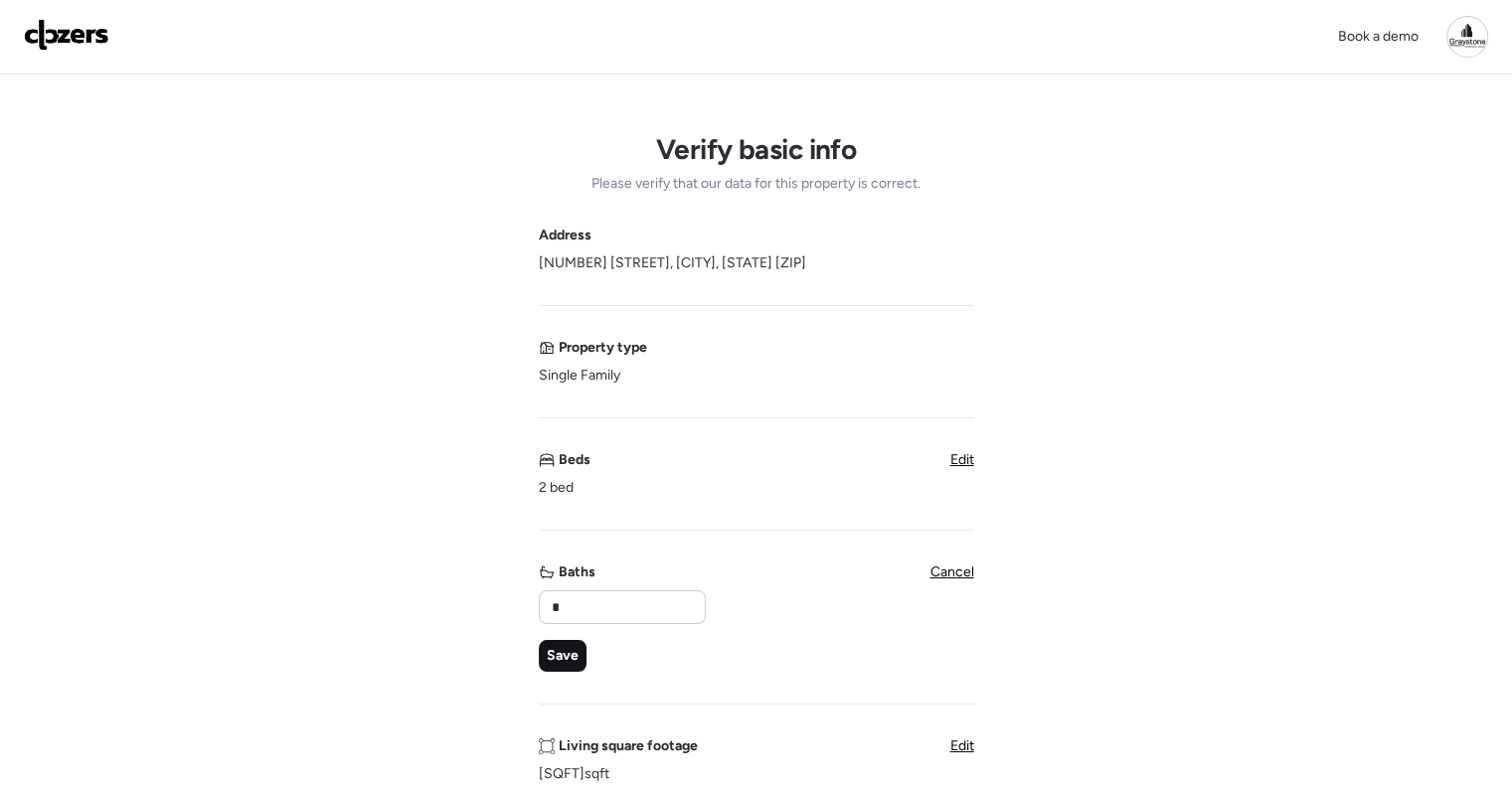 click on "Save" at bounding box center [563, 656] 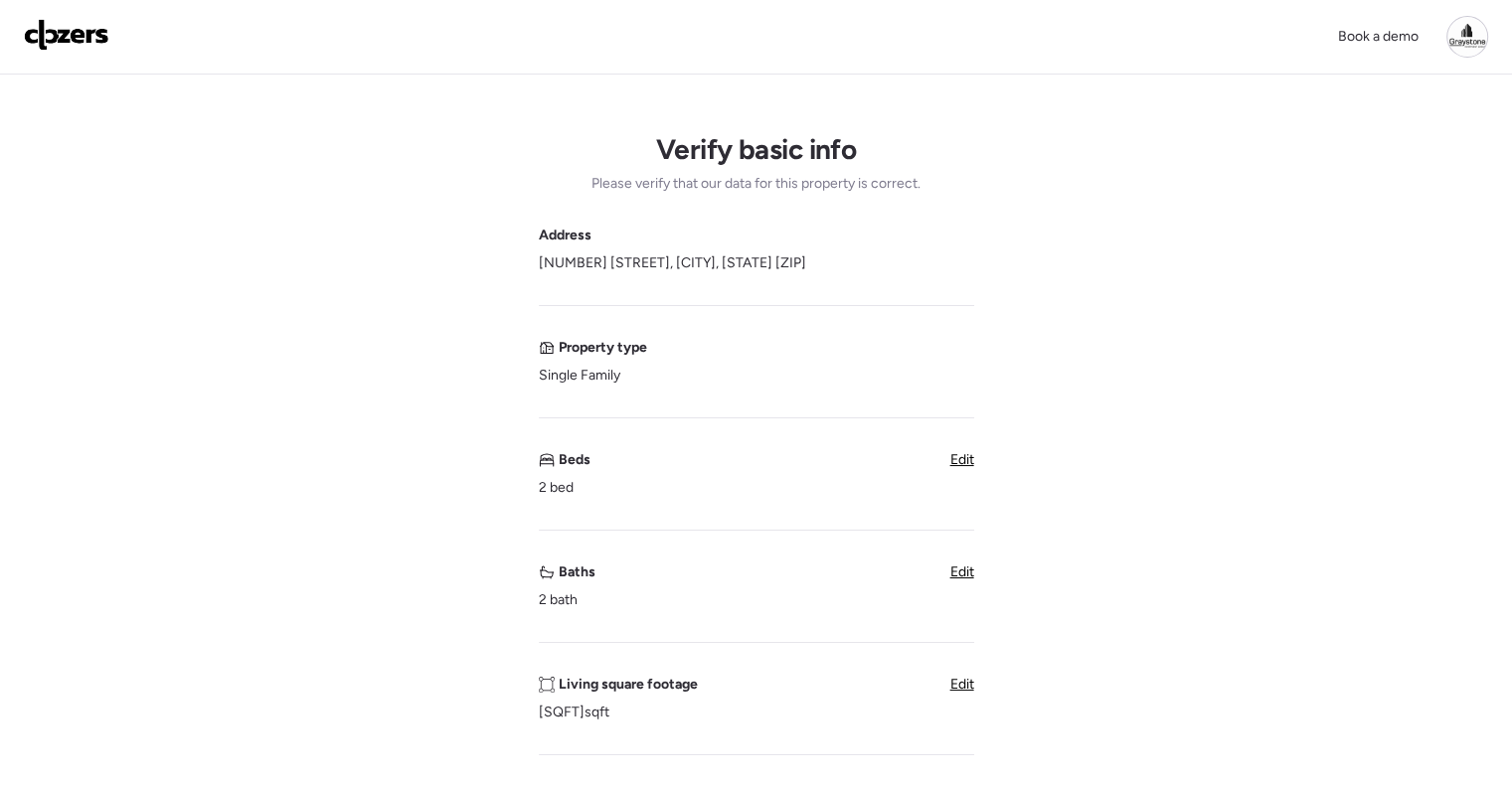 click on "Edit" at bounding box center (962, 684) 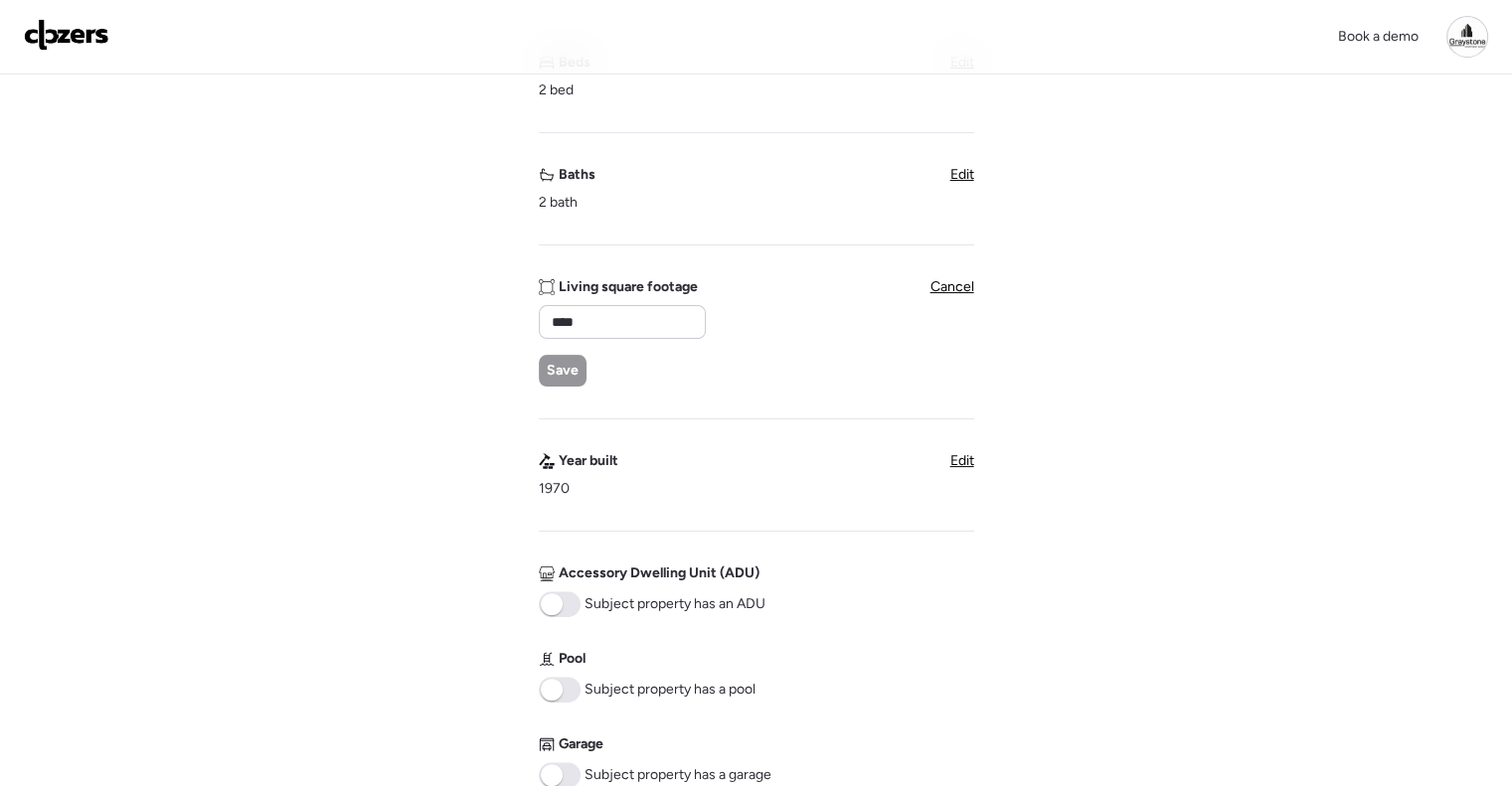 scroll, scrollTop: 894, scrollLeft: 0, axis: vertical 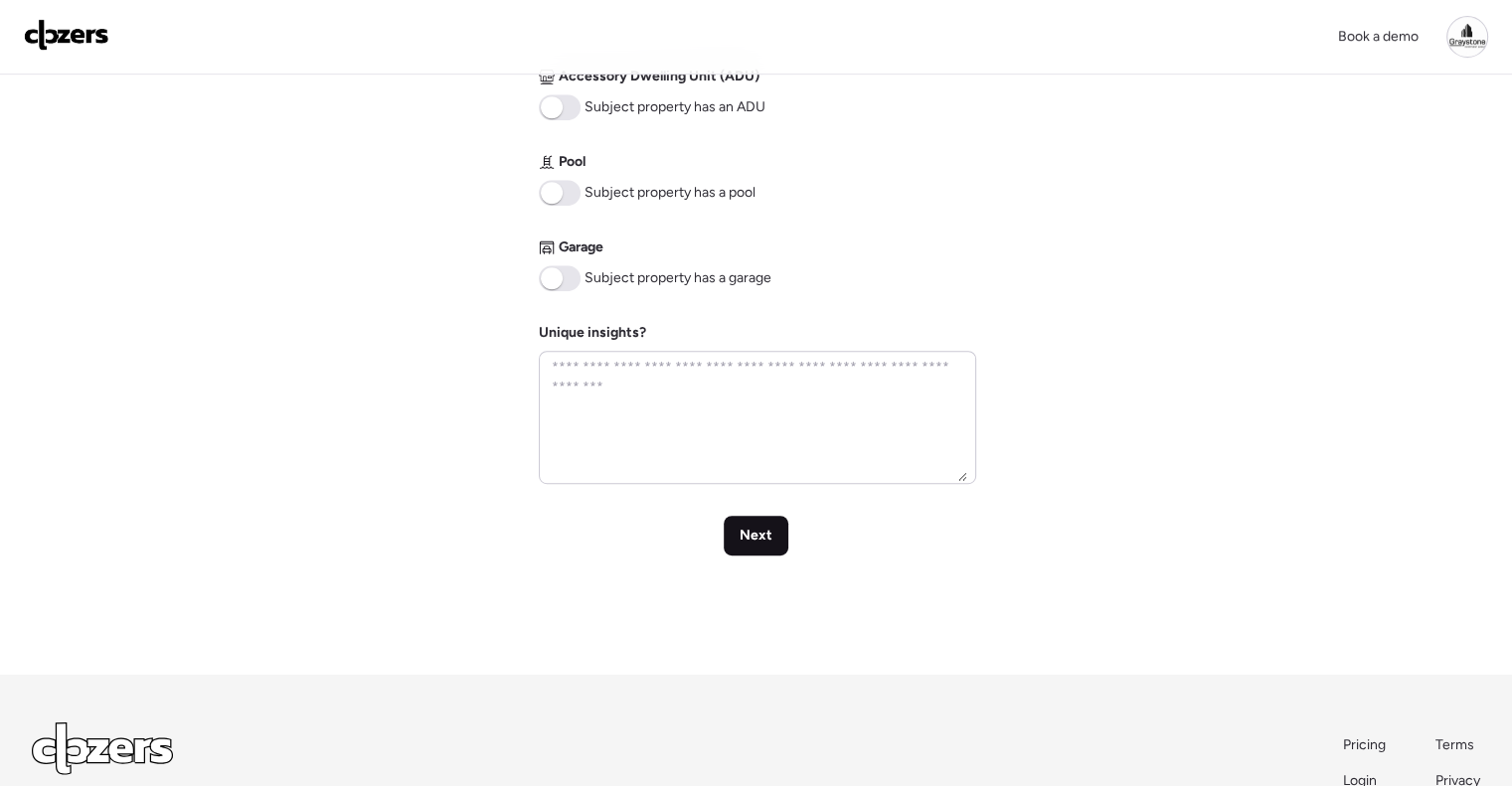 click on "Next" at bounding box center (756, 536) 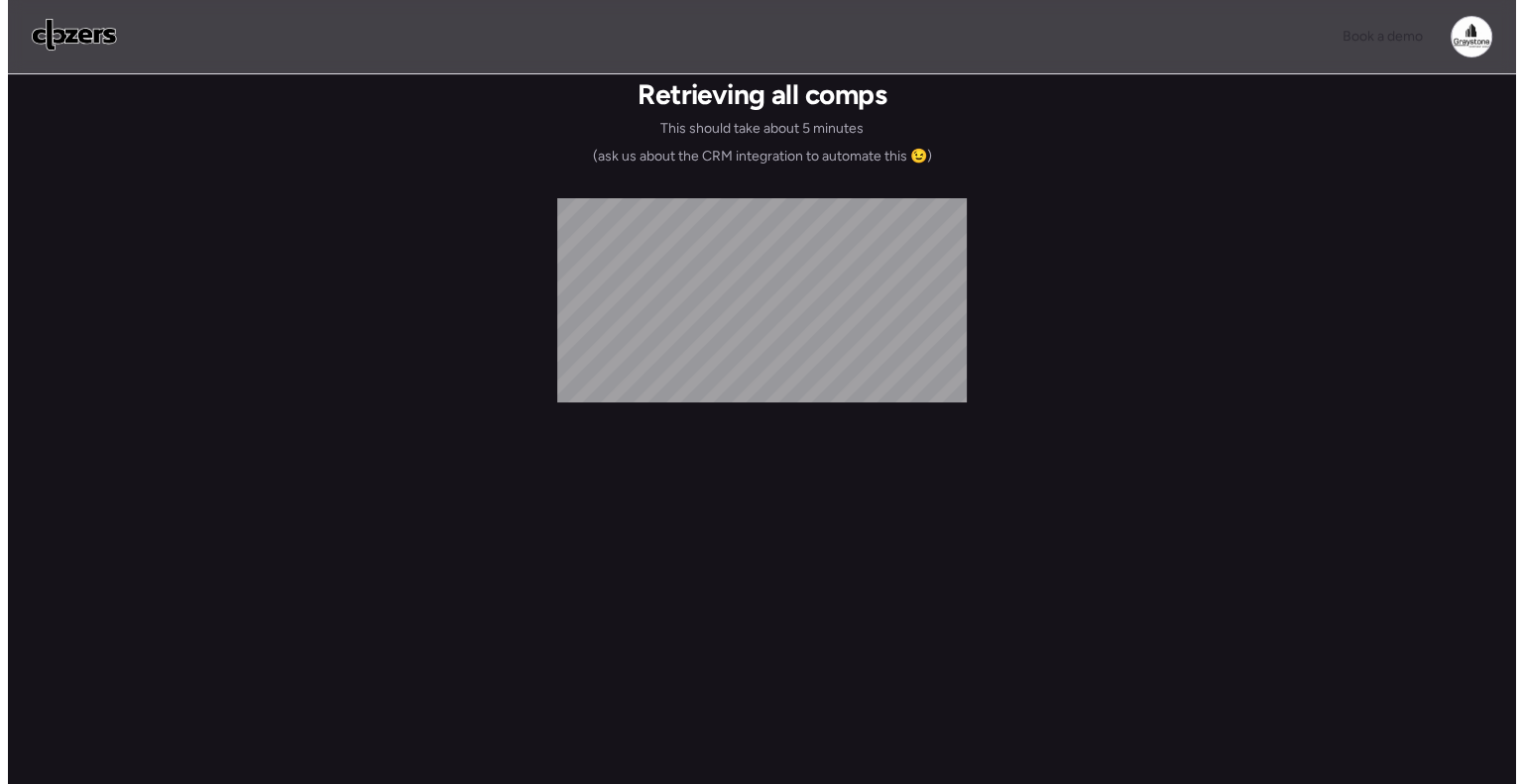 scroll, scrollTop: 0, scrollLeft: 0, axis: both 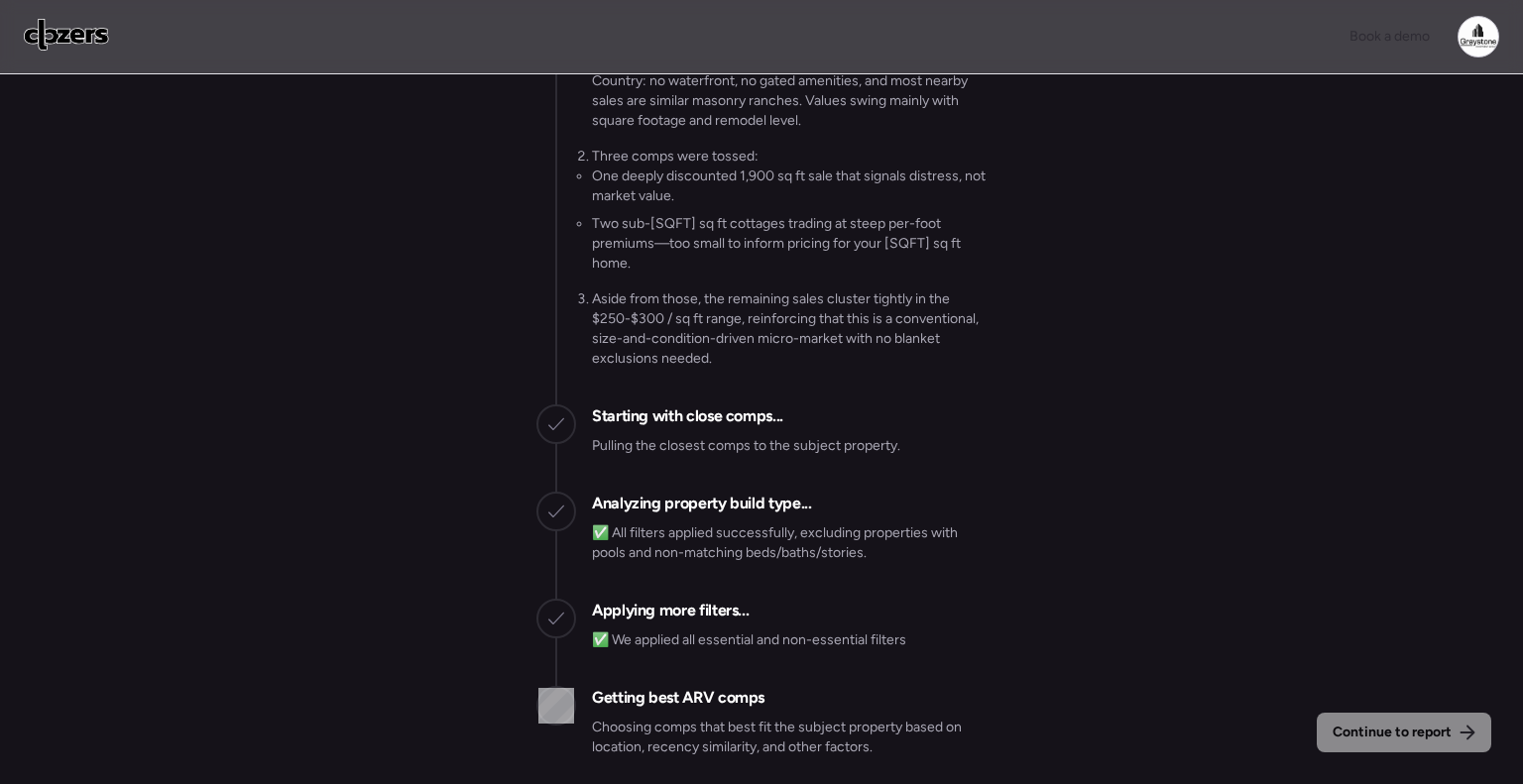 click on "One deeply discounted 1,900 sq ft sale that signals distress, not market value." at bounding box center (789, 186) 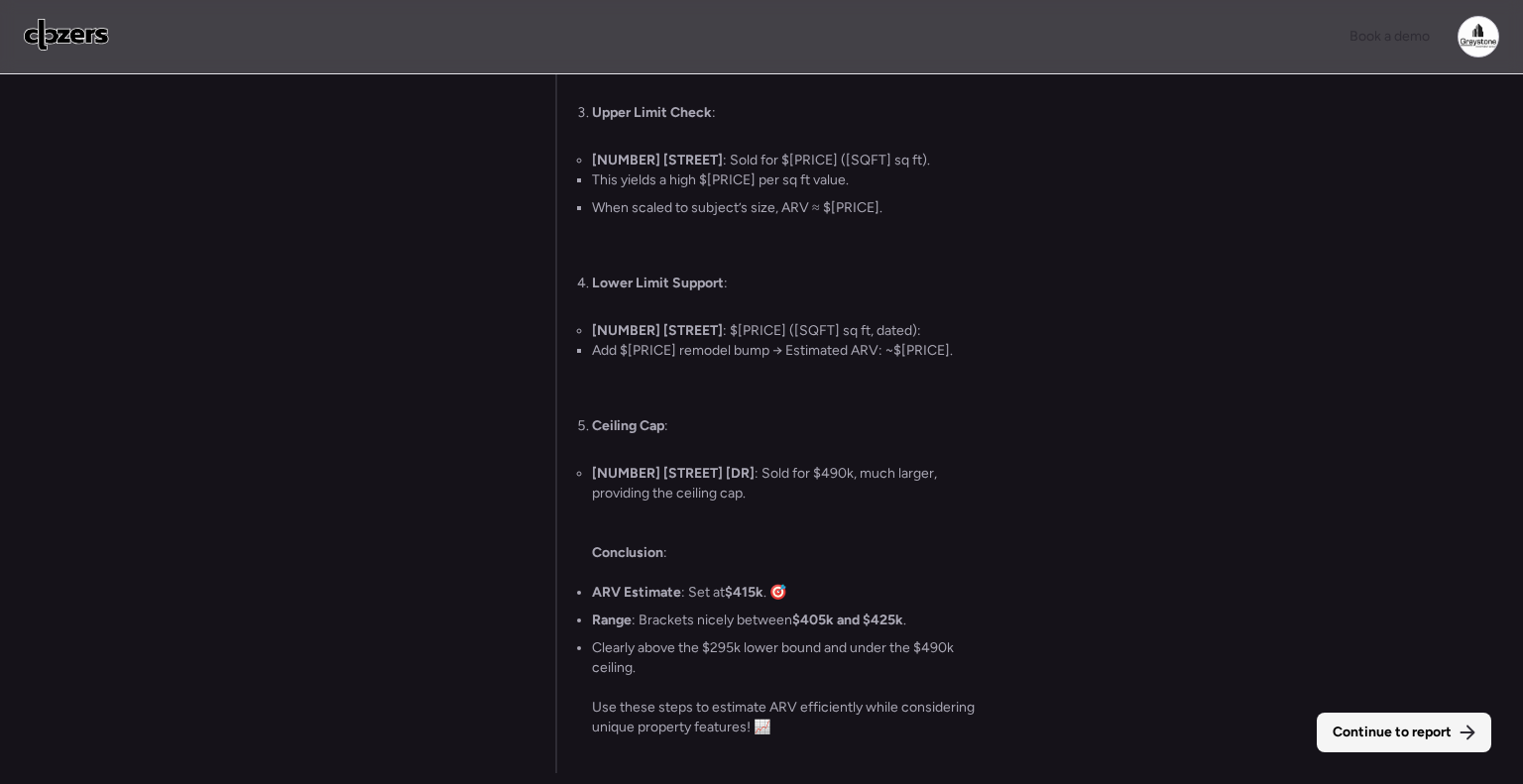 click on "Continue to report" at bounding box center [1392, 732] 